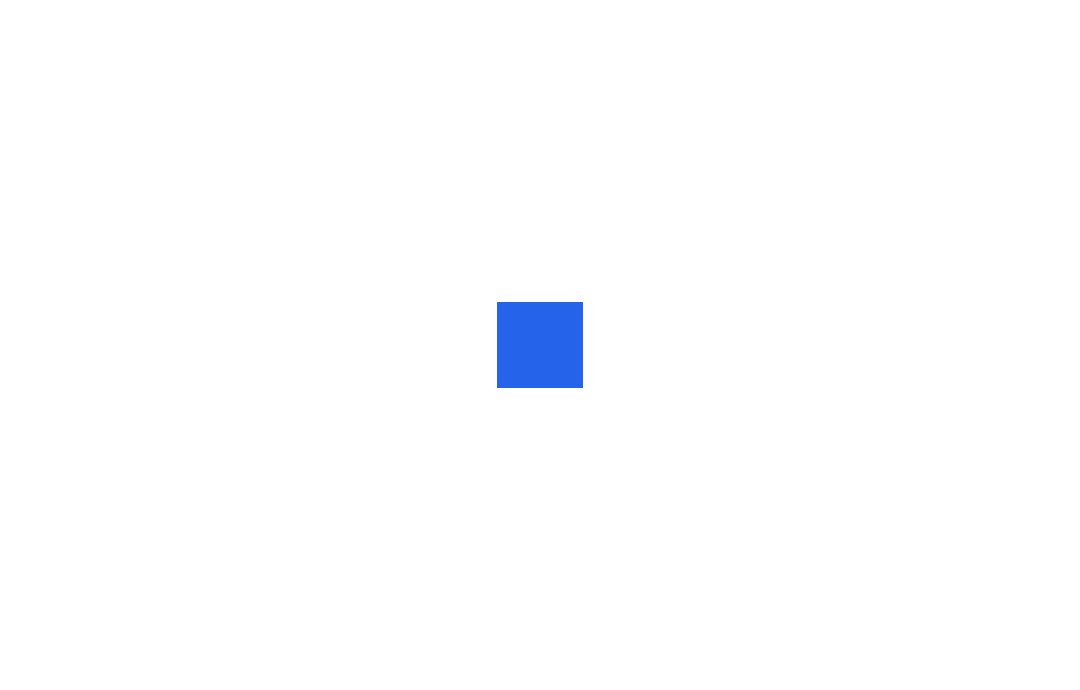 scroll, scrollTop: 0, scrollLeft: 0, axis: both 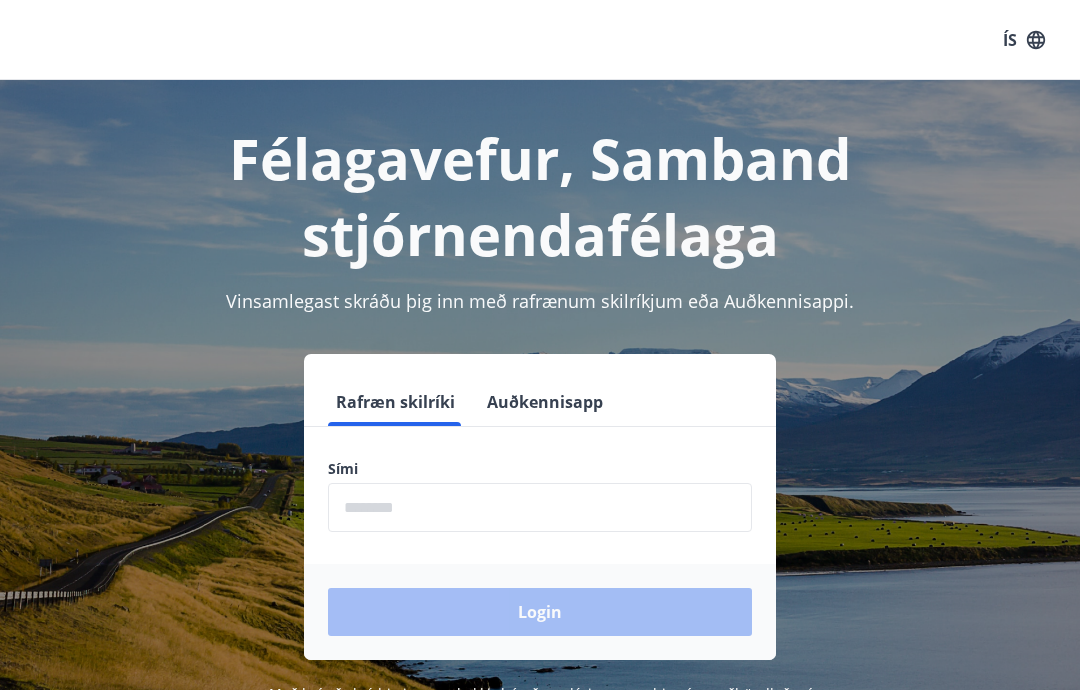 click at bounding box center (540, 507) 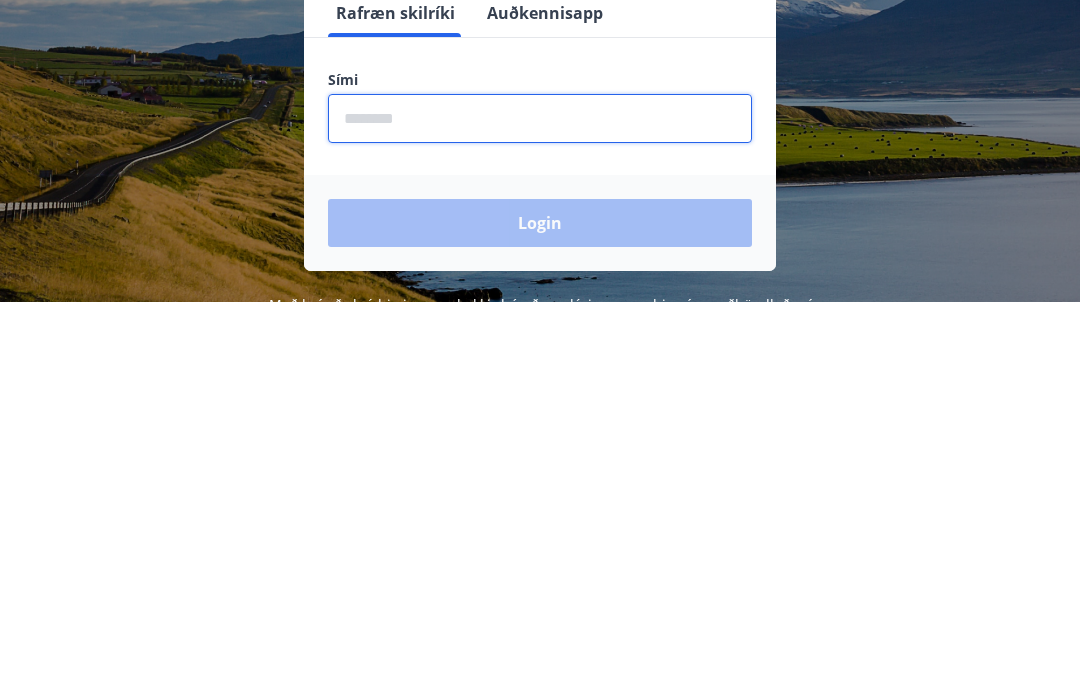 type on "*" 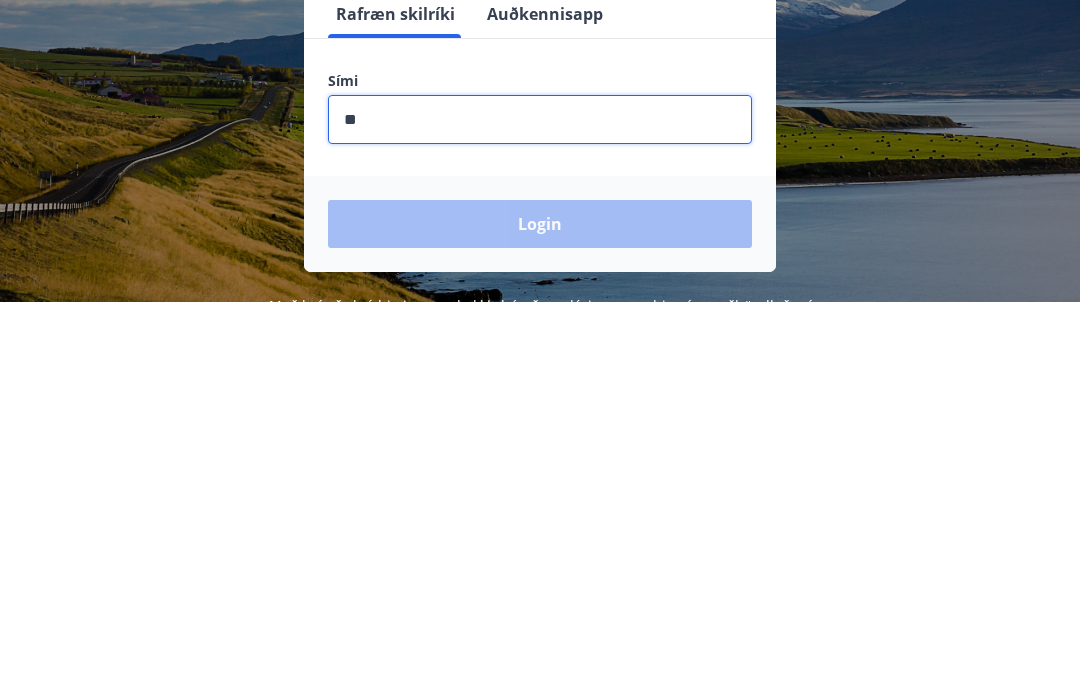 type on "*" 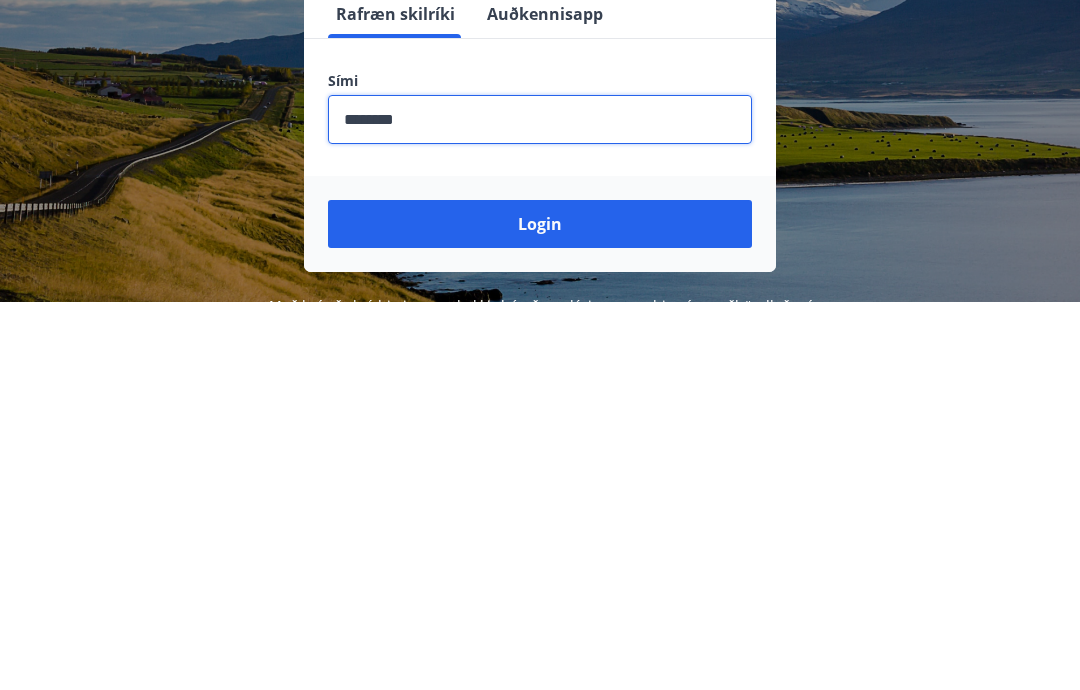 type on "********" 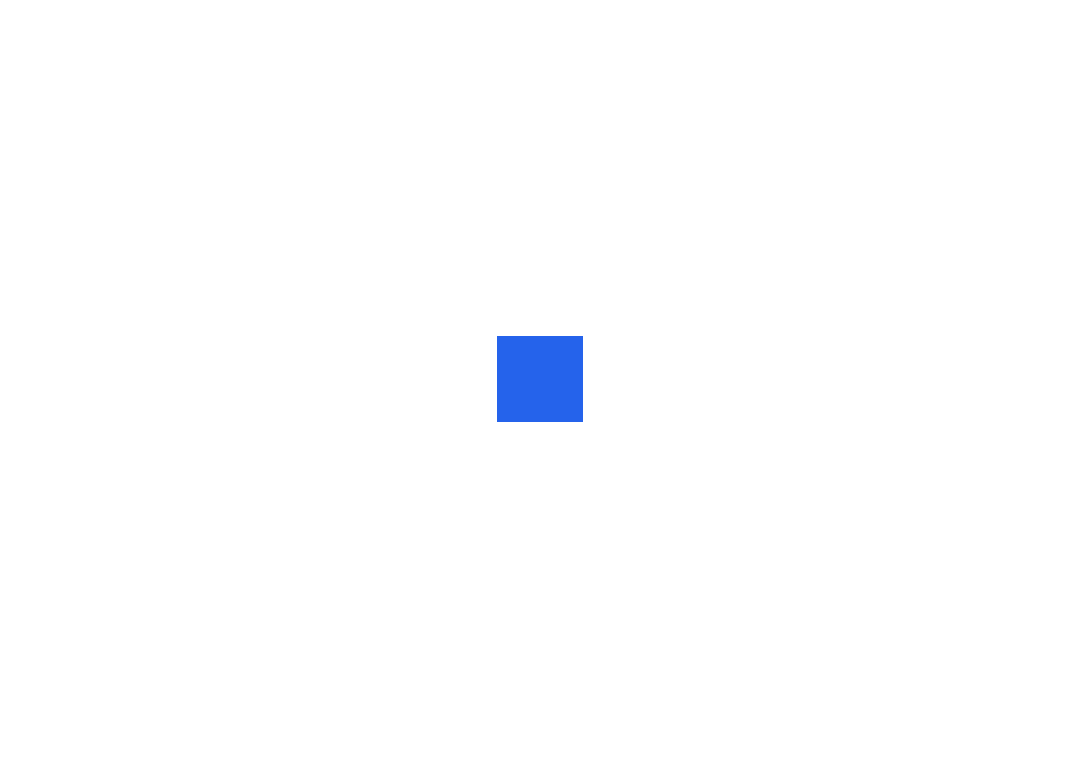 scroll, scrollTop: 0, scrollLeft: 0, axis: both 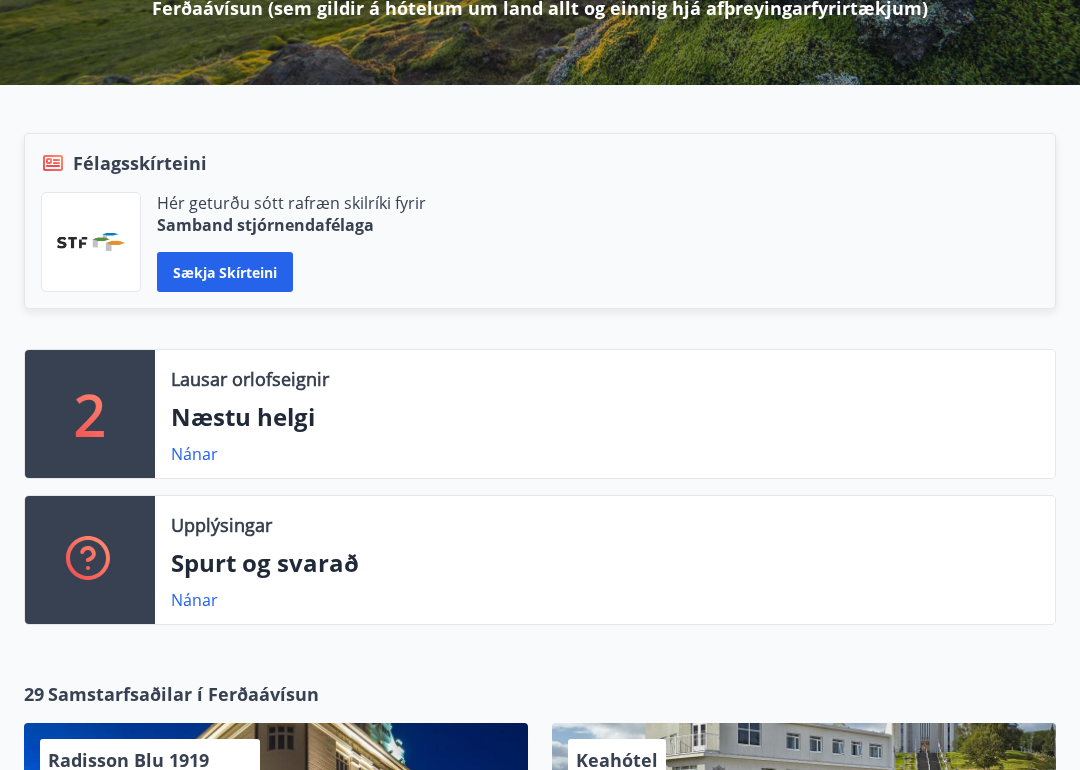 click on "Næstu helgi" at bounding box center [605, 418] 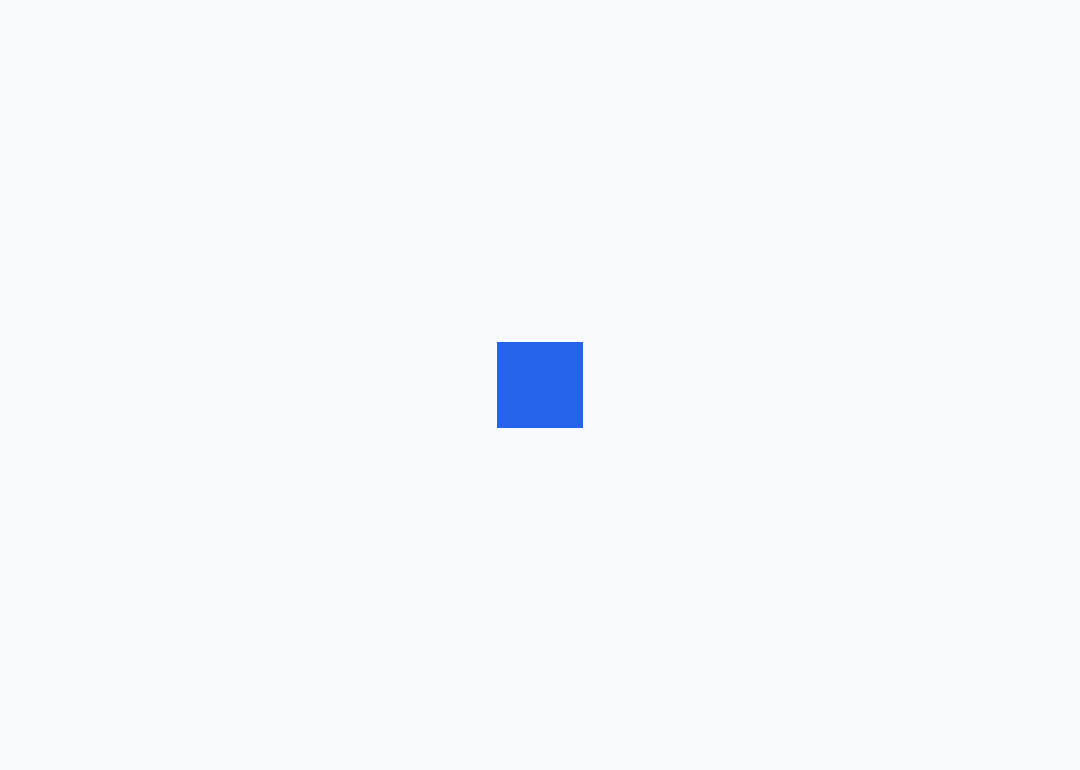 scroll, scrollTop: 0, scrollLeft: 0, axis: both 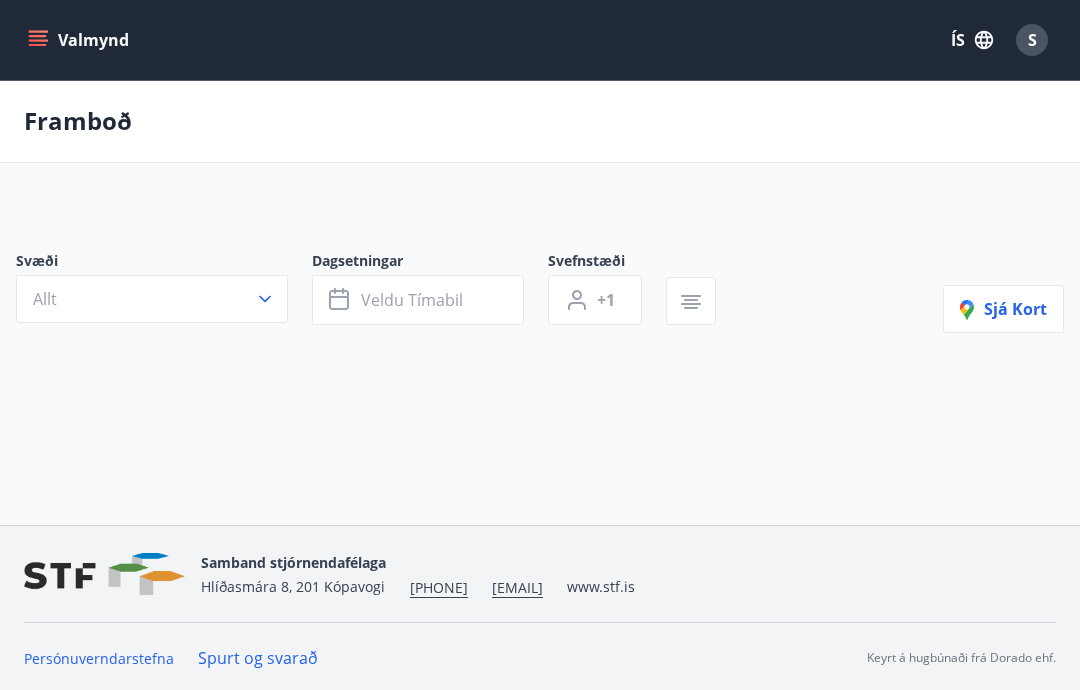 type on "*" 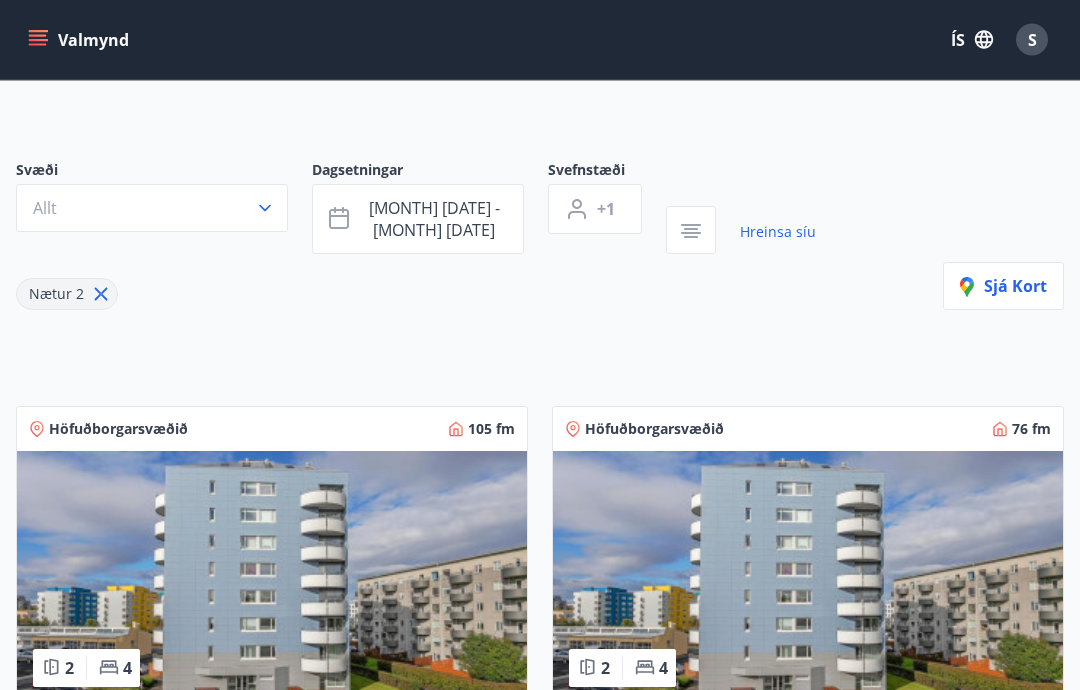 scroll, scrollTop: 0, scrollLeft: 0, axis: both 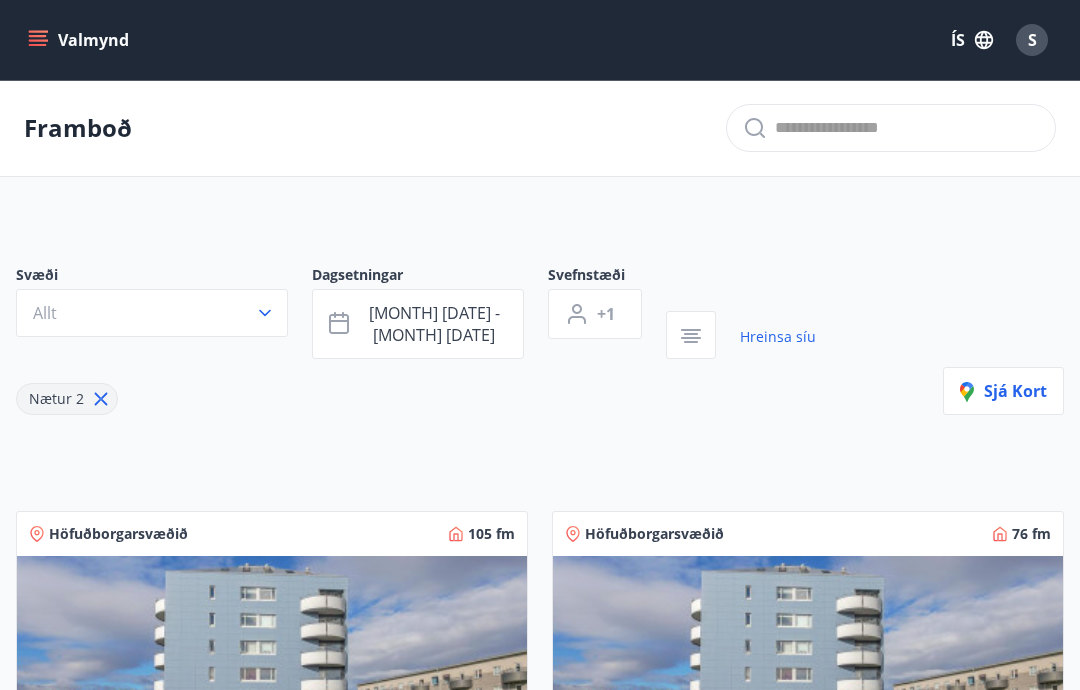 click on "Valmynd" at bounding box center [80, 40] 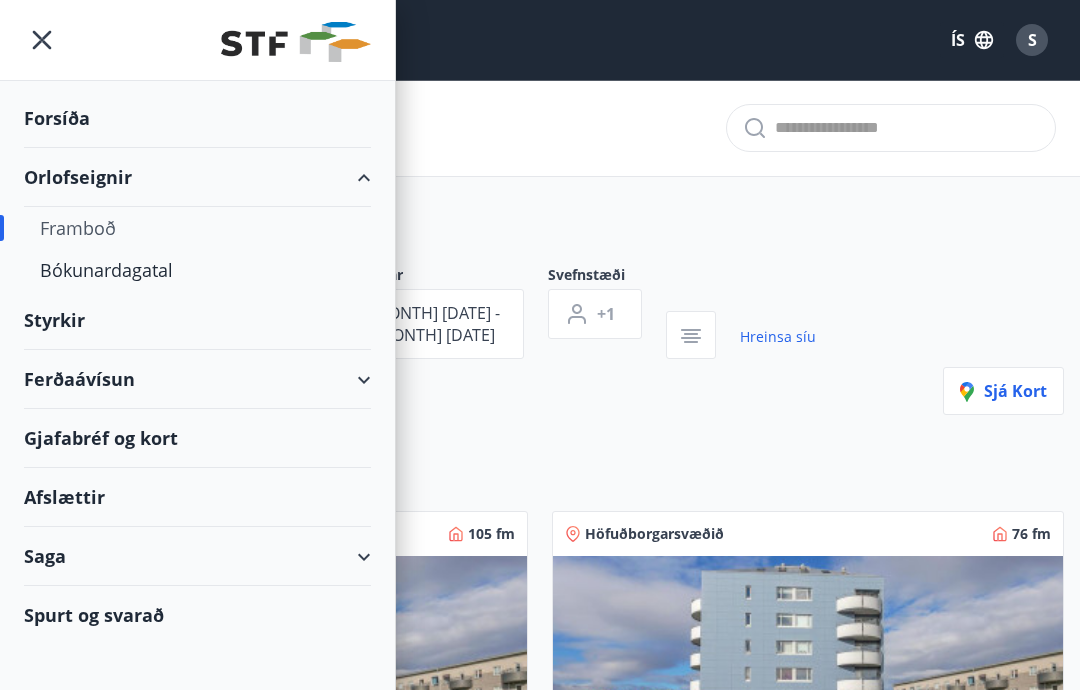 click on "Bókunardagatal" at bounding box center [197, 270] 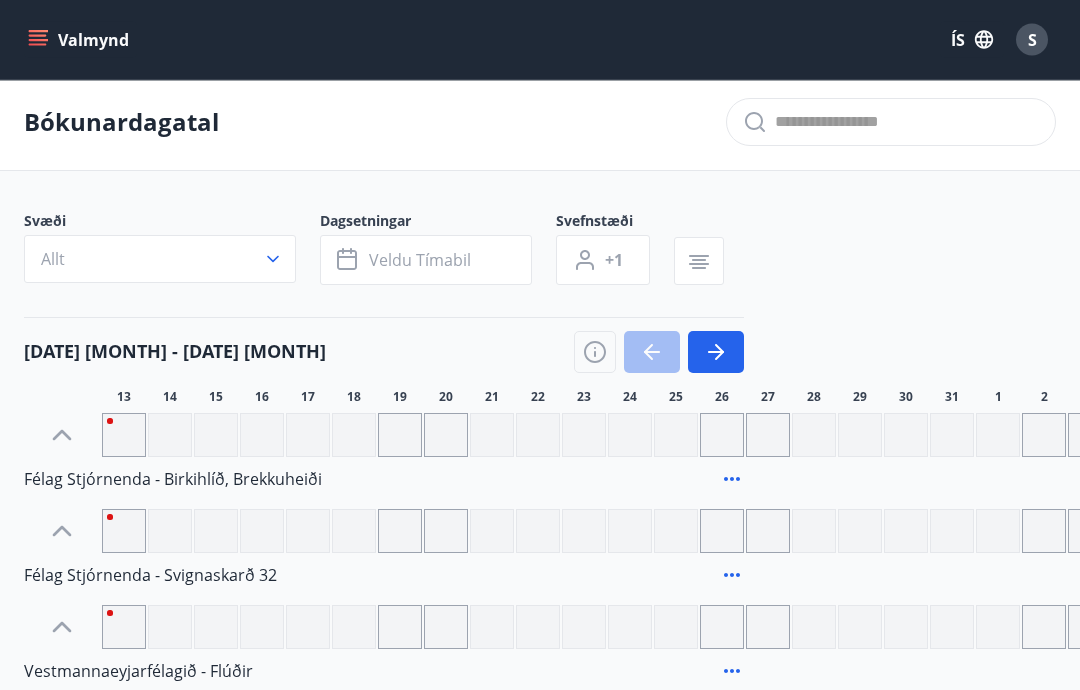 scroll, scrollTop: 0, scrollLeft: 0, axis: both 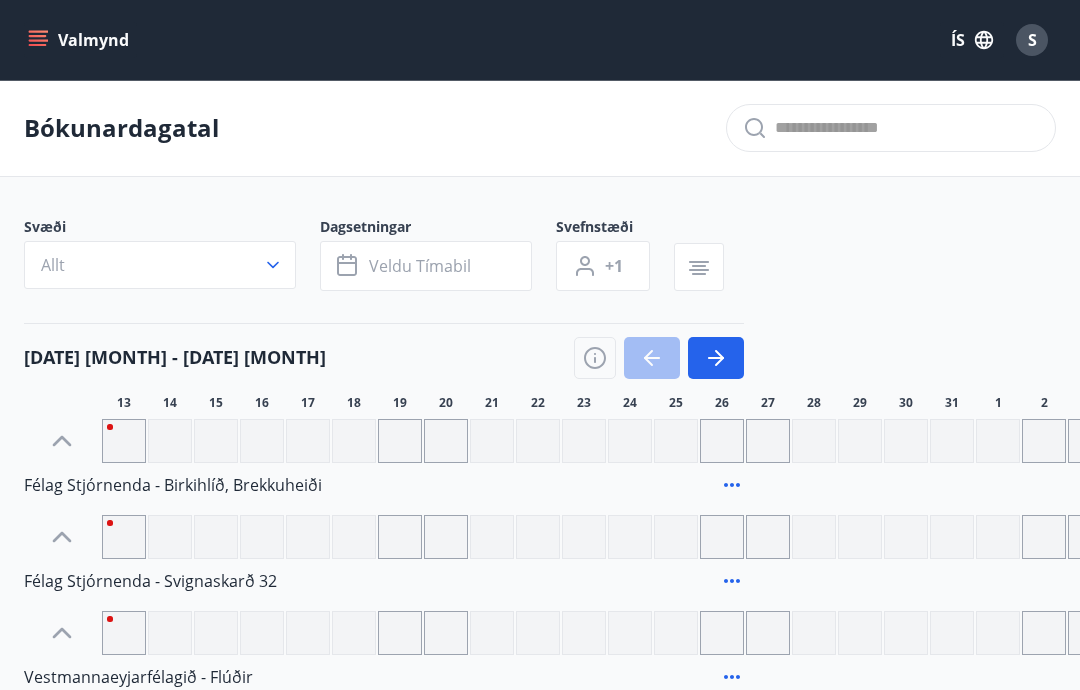 click 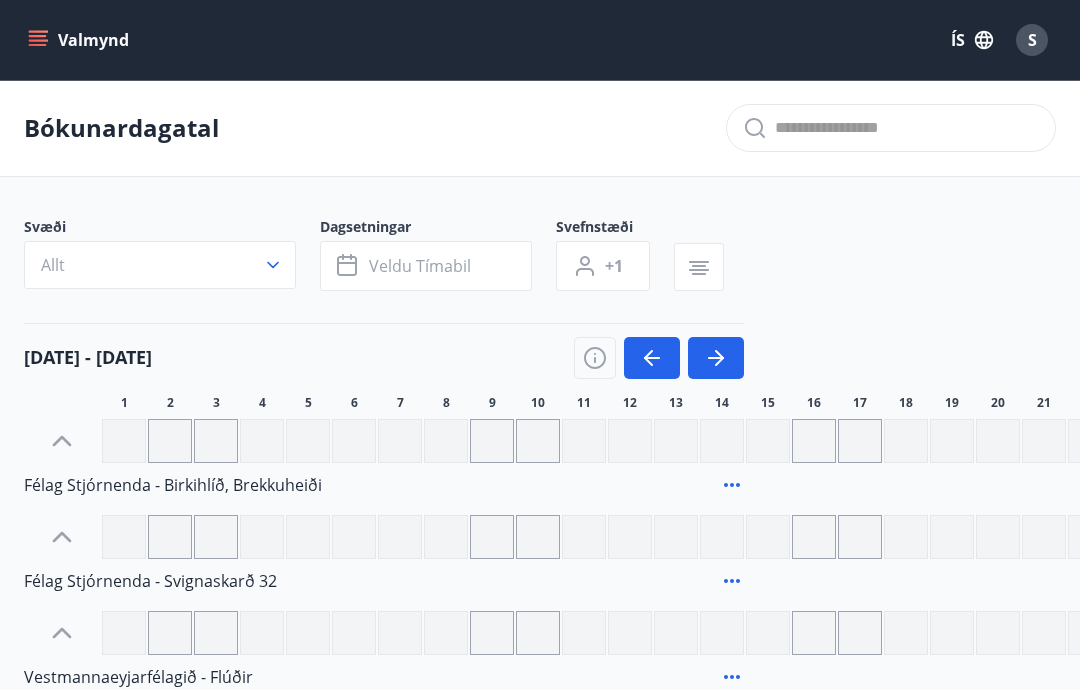 click 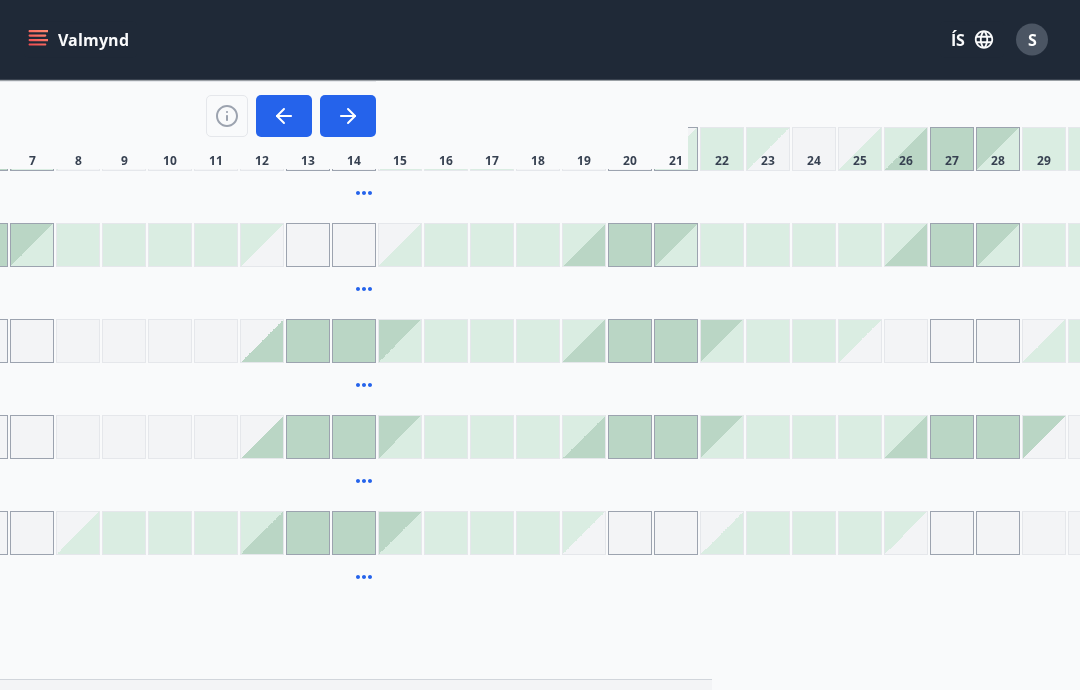 scroll, scrollTop: 2500, scrollLeft: 362, axis: both 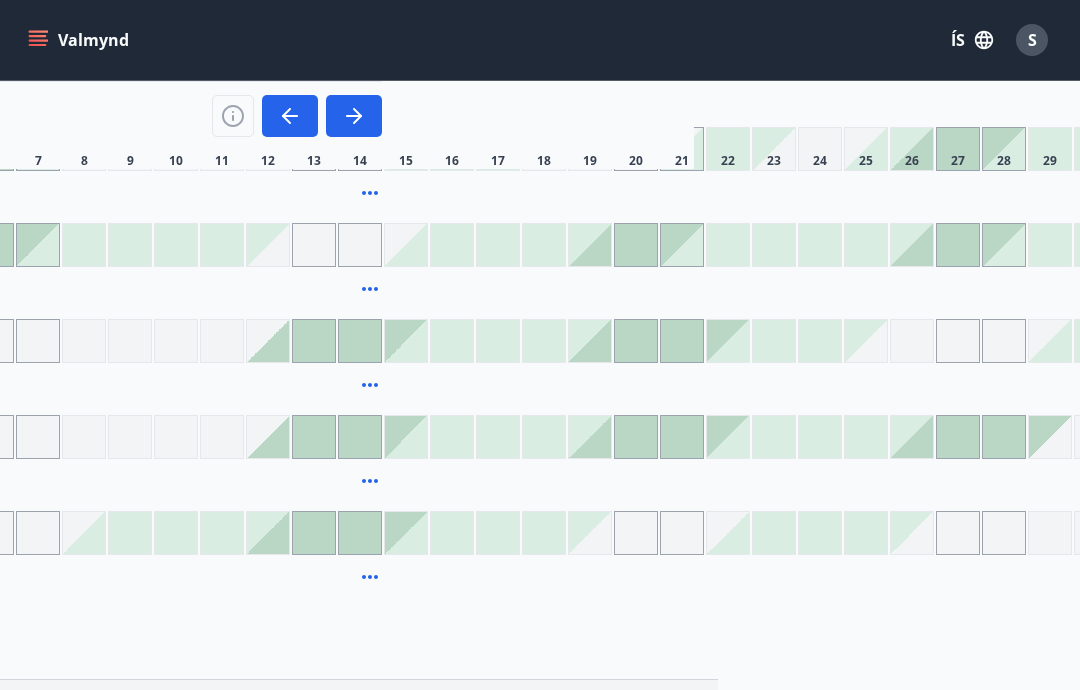 click 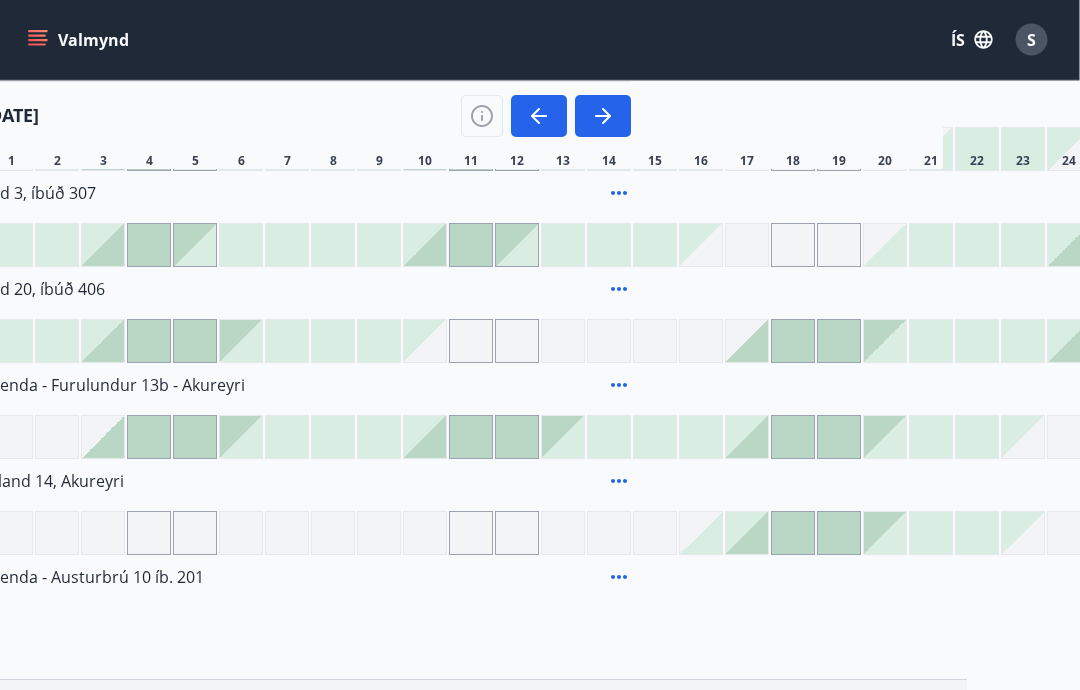 scroll, scrollTop: 2499, scrollLeft: 0, axis: vertical 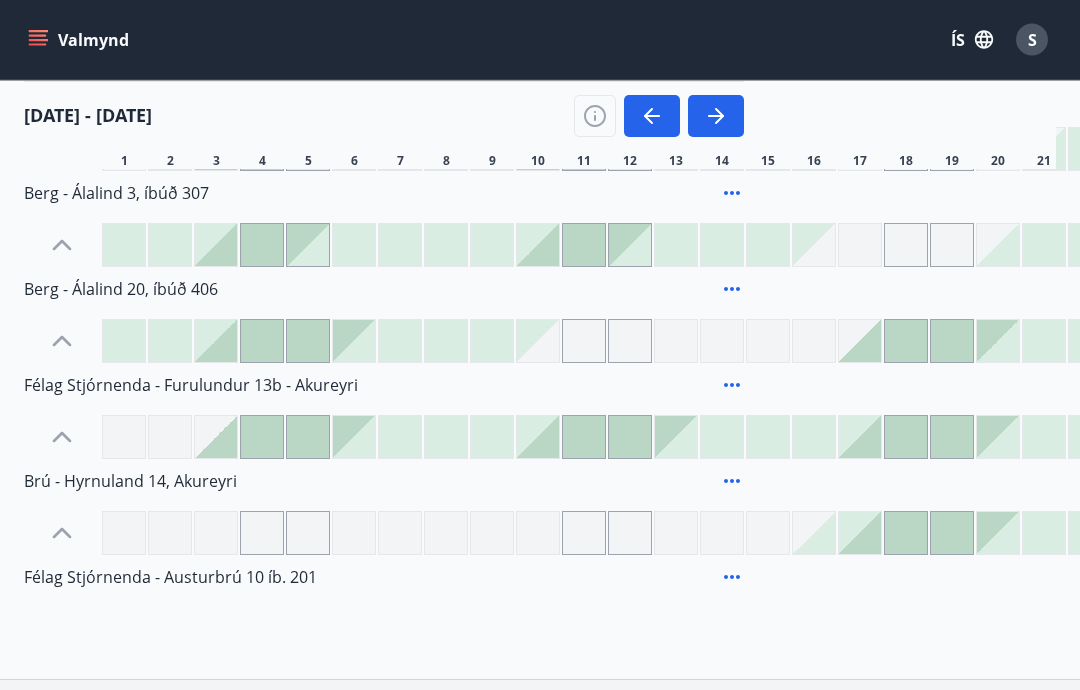 click at bounding box center (354, 438) 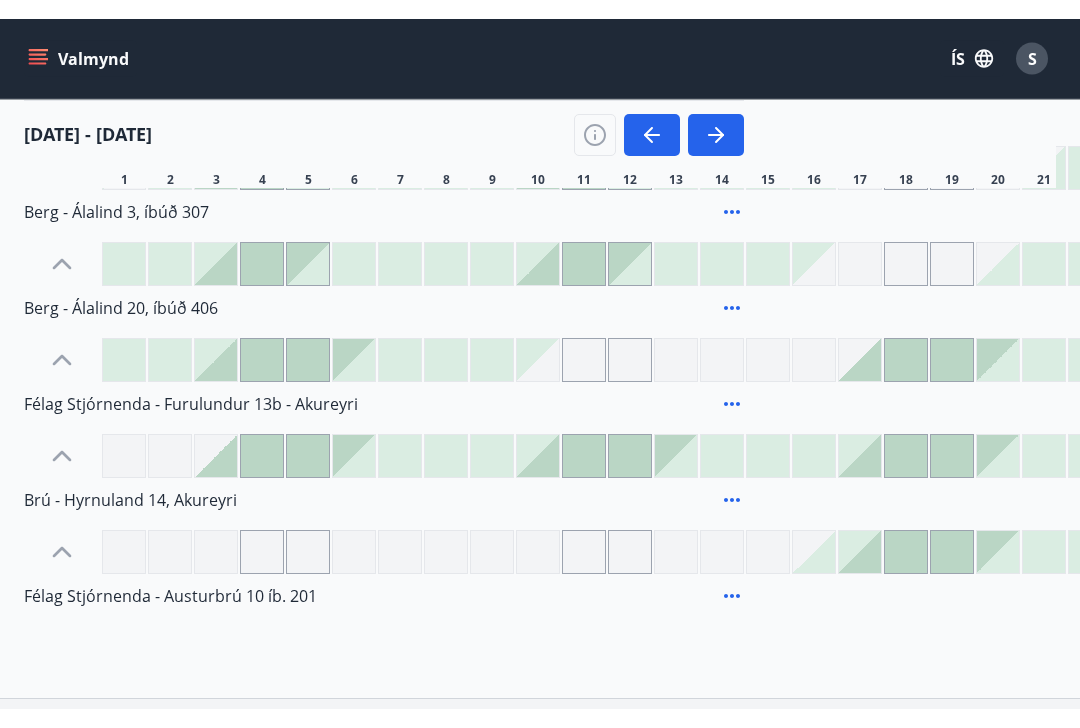 scroll, scrollTop: 2500, scrollLeft: 0, axis: vertical 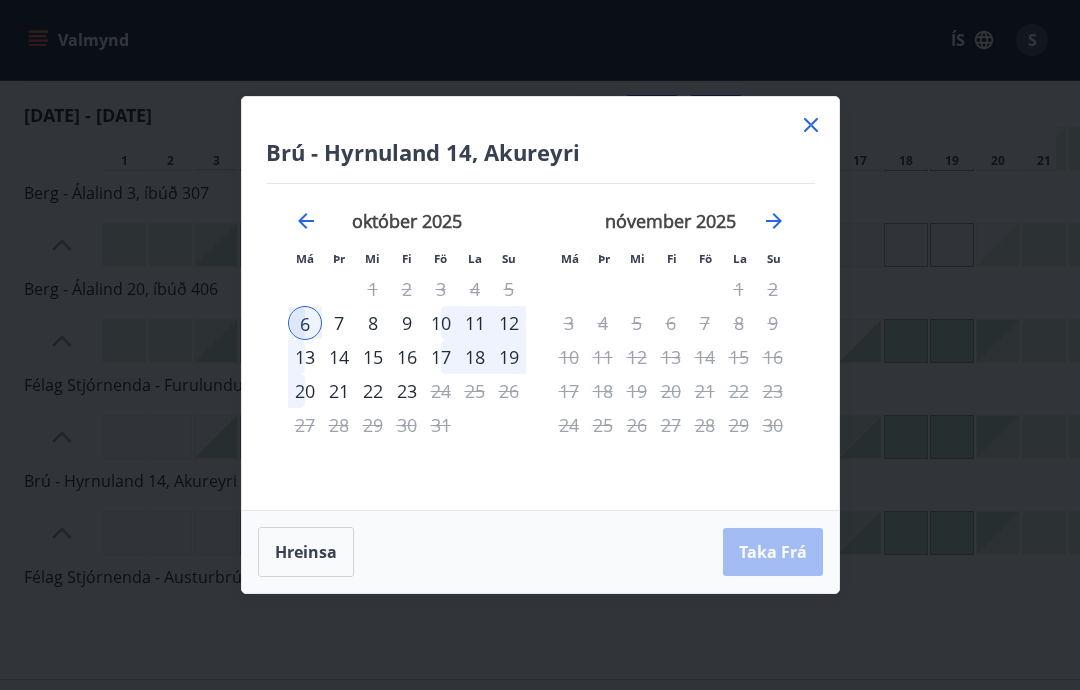 click on "10" at bounding box center (441, 323) 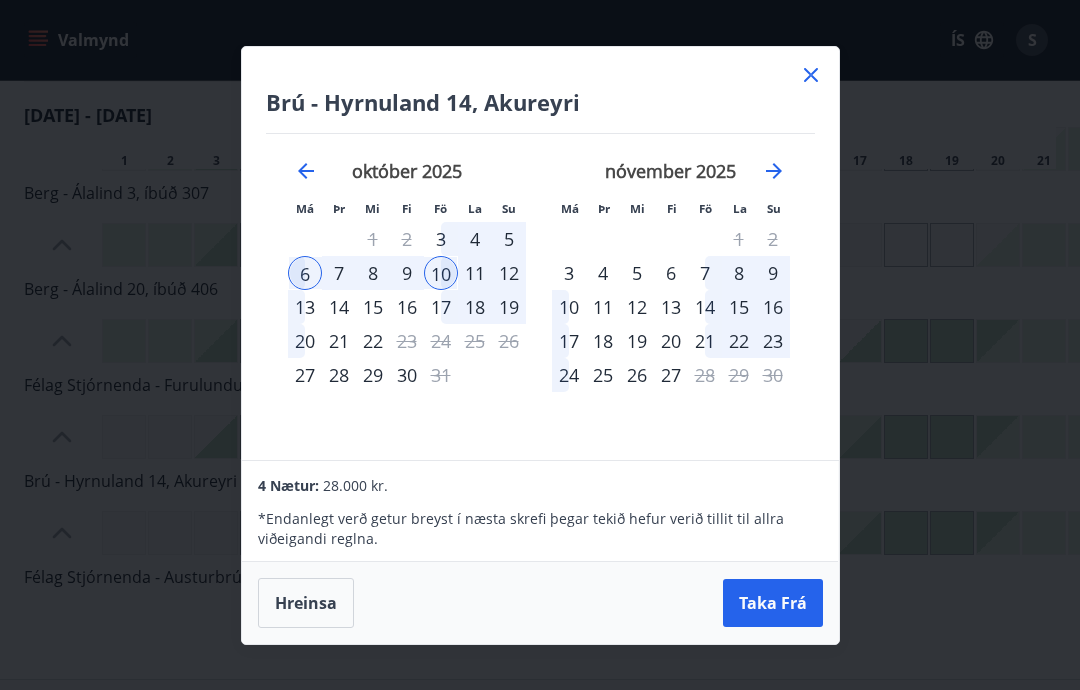 click on "Hreinsa" at bounding box center [306, 603] 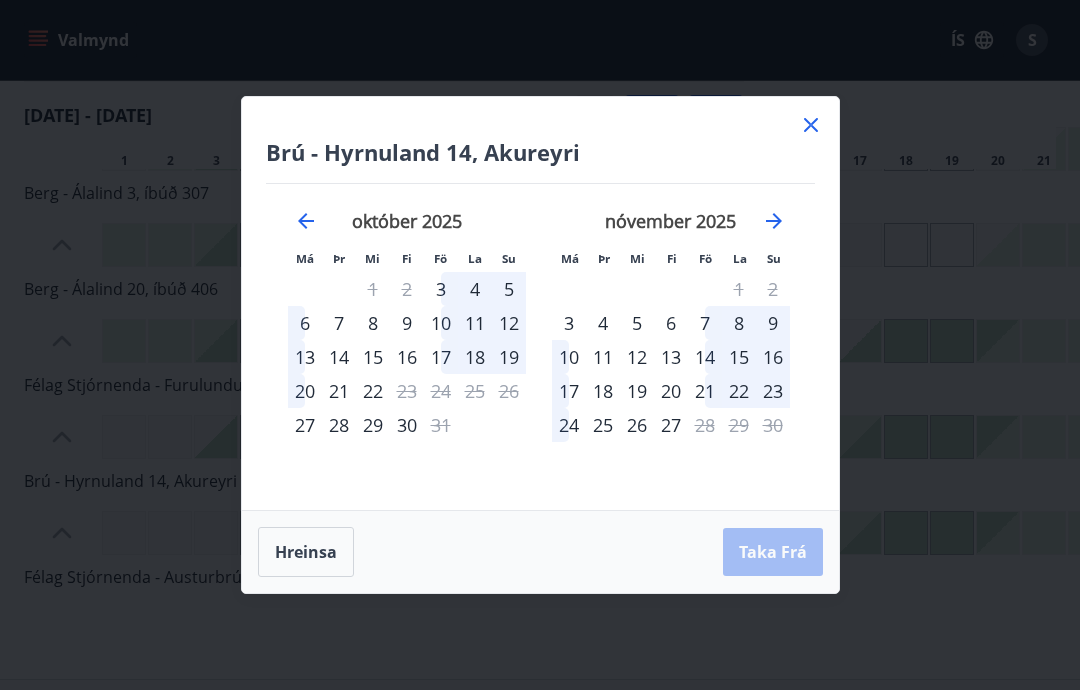 click on "7" at bounding box center (705, 323) 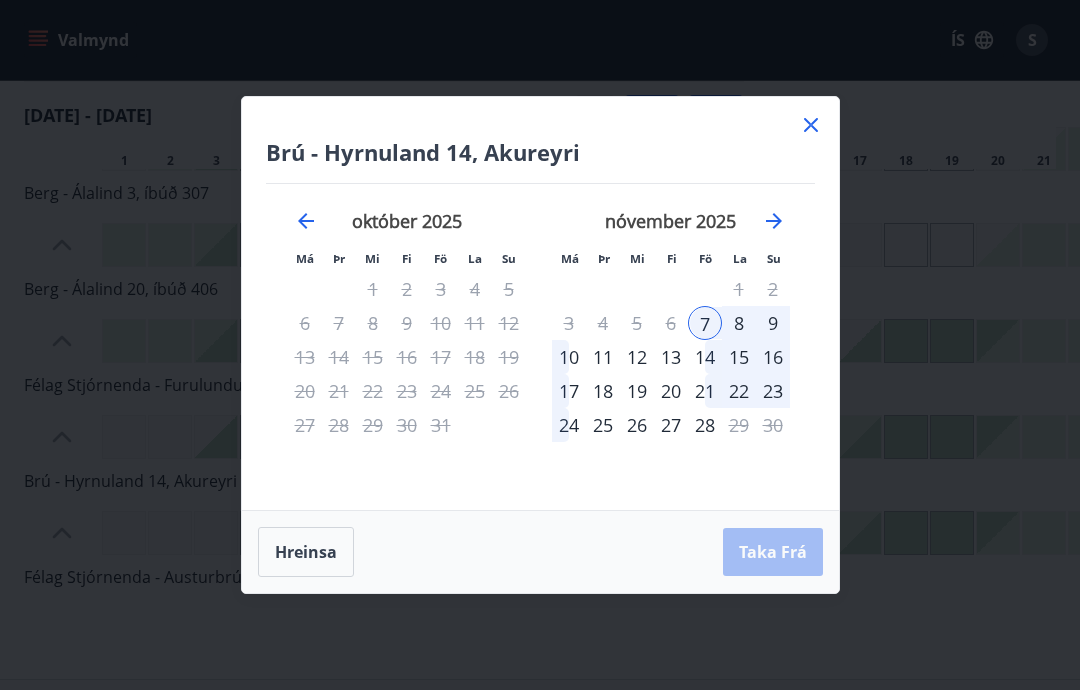 click on "10" at bounding box center (569, 357) 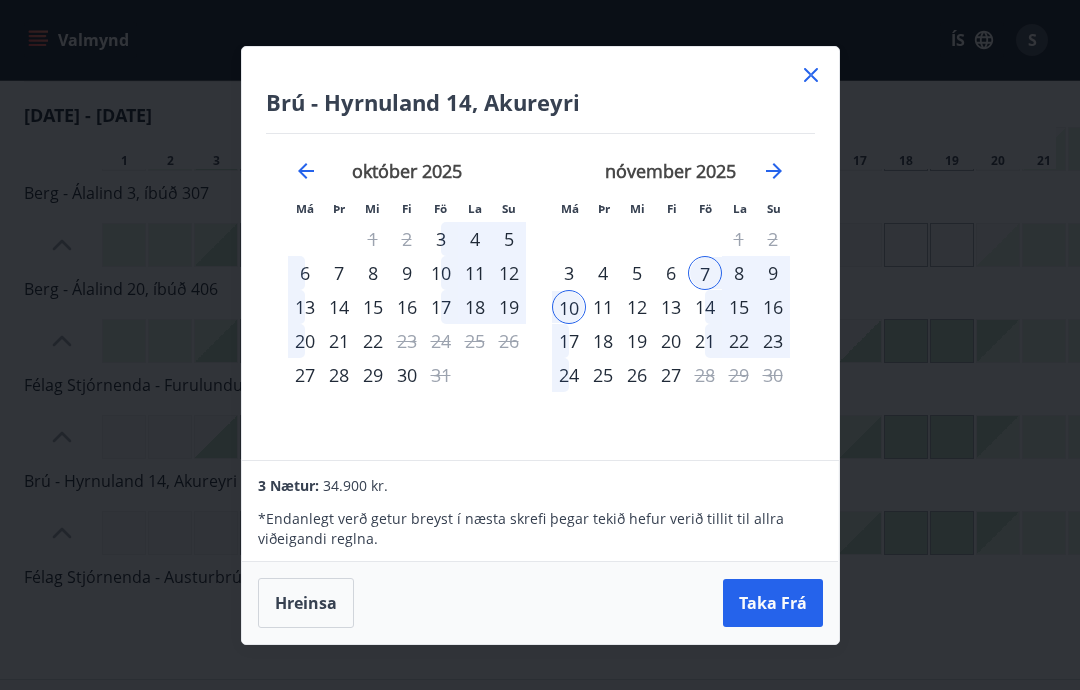 click on "Hreinsa" at bounding box center [306, 603] 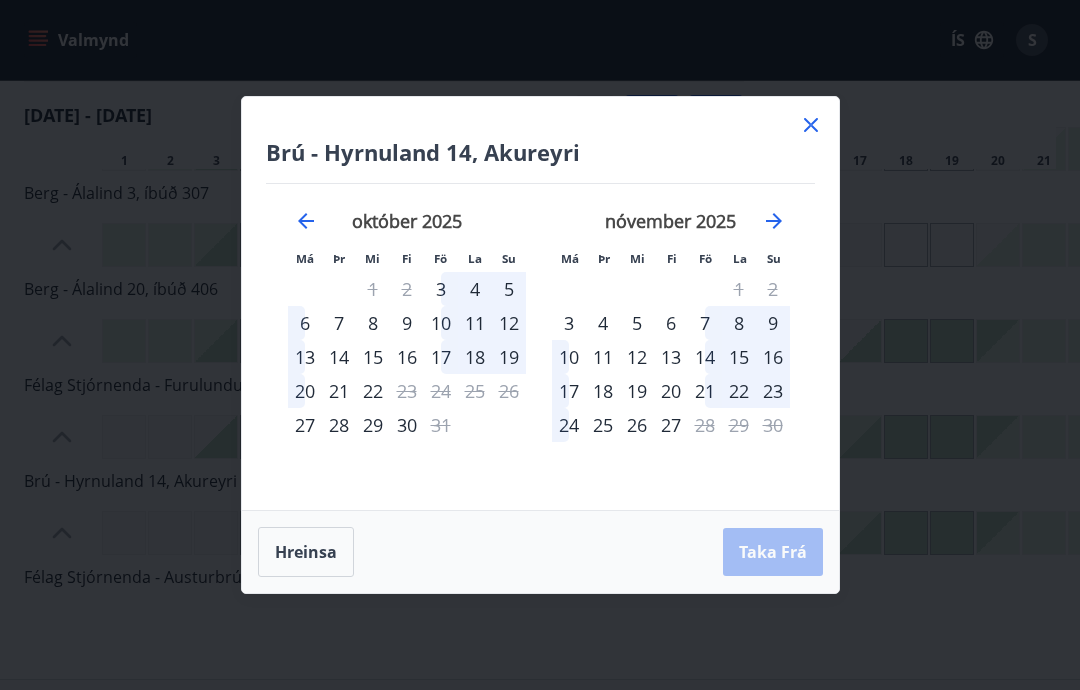 click 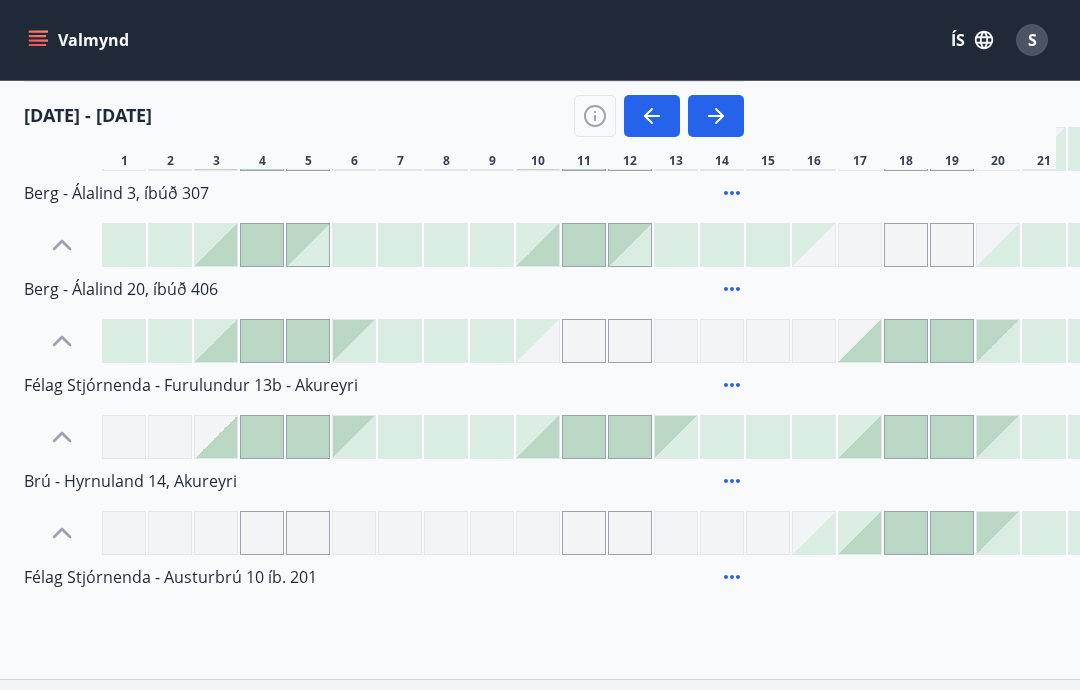 click on "01 okt - 31 okt 1 2 3 4 5 6 7 8 9 10 11 12 13 14 15 16 17 18 19 20 21 22 23 24 25 26 27 28 29 30 31" at bounding box center (540, 125) 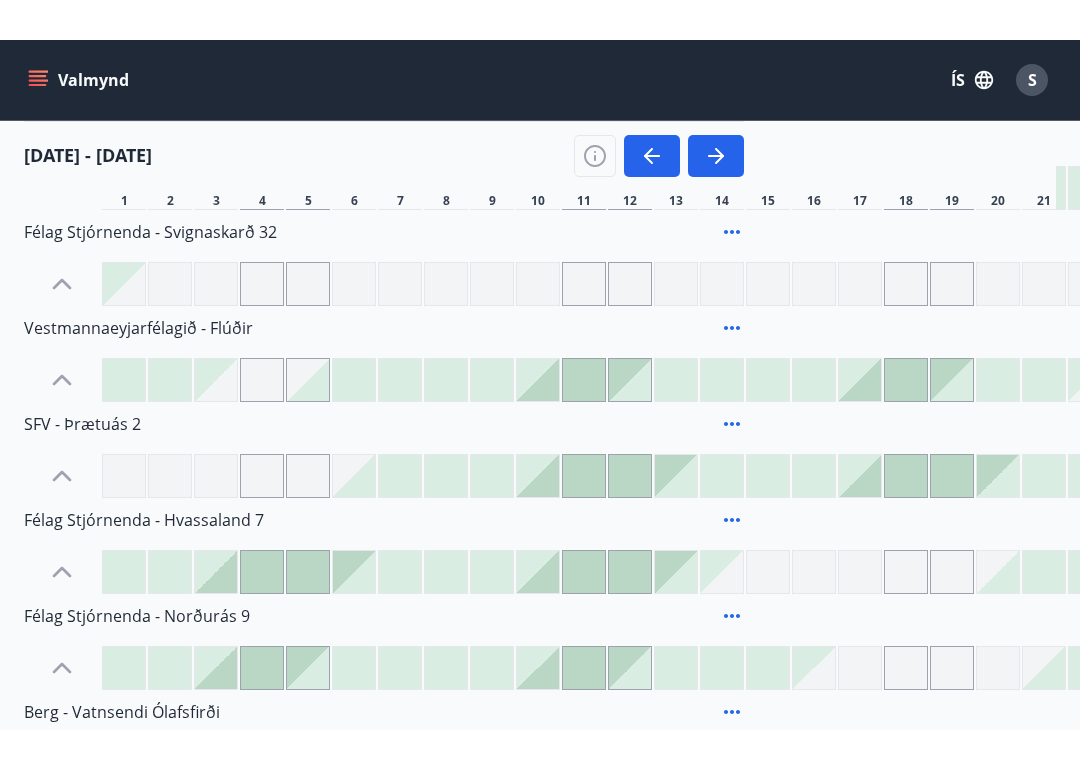 scroll, scrollTop: 387, scrollLeft: 0, axis: vertical 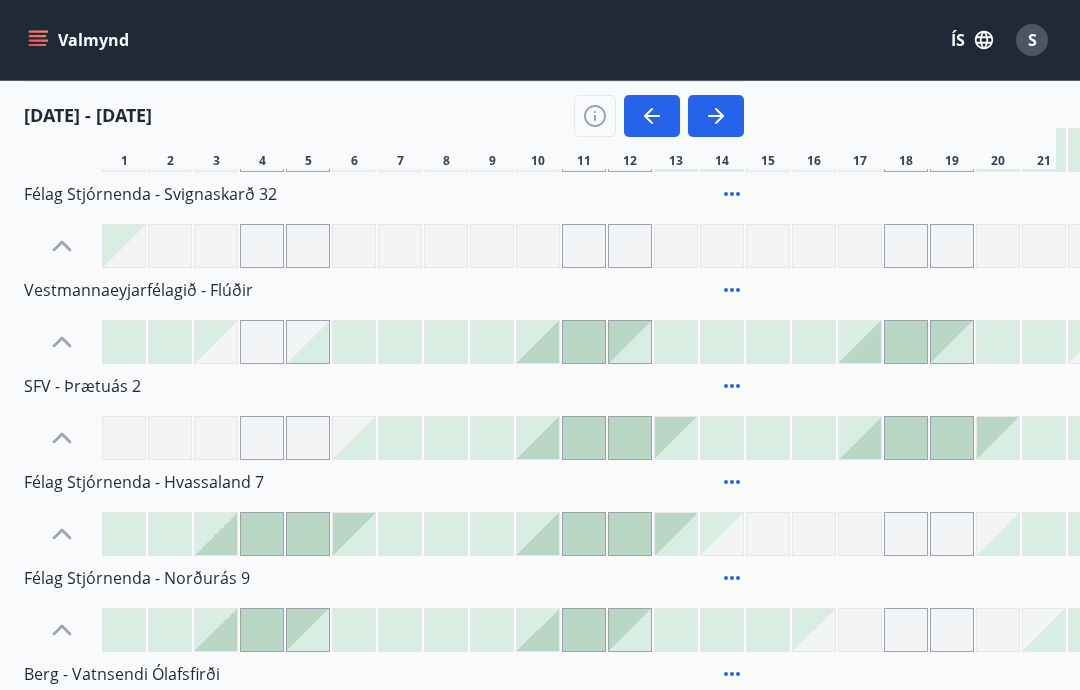 click 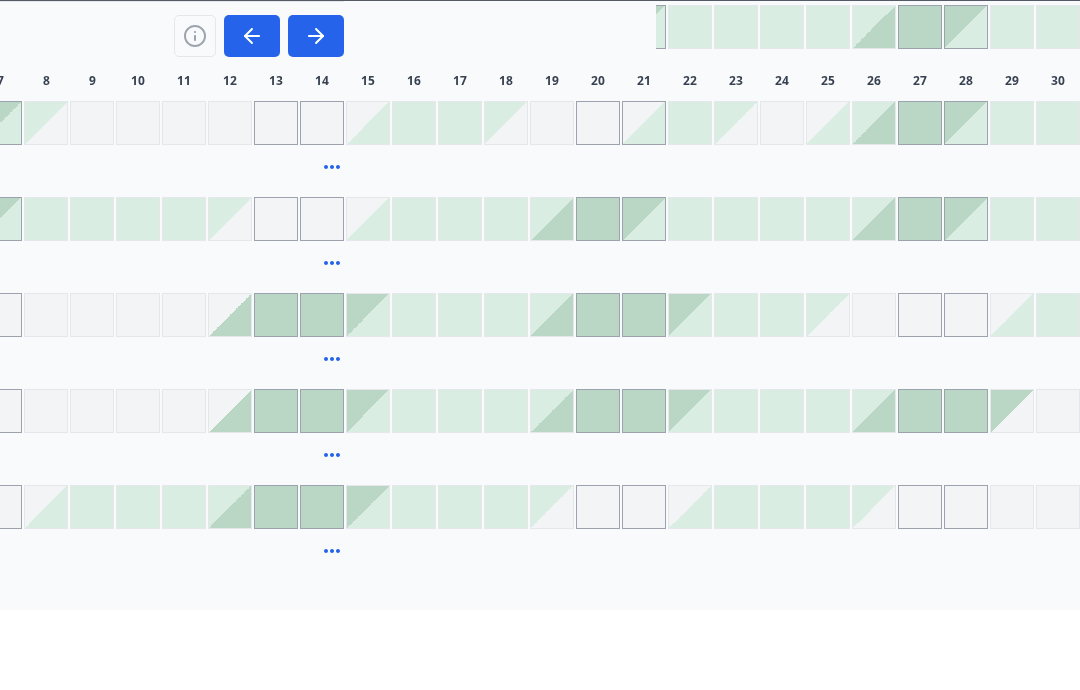 scroll, scrollTop: 2526, scrollLeft: 400, axis: both 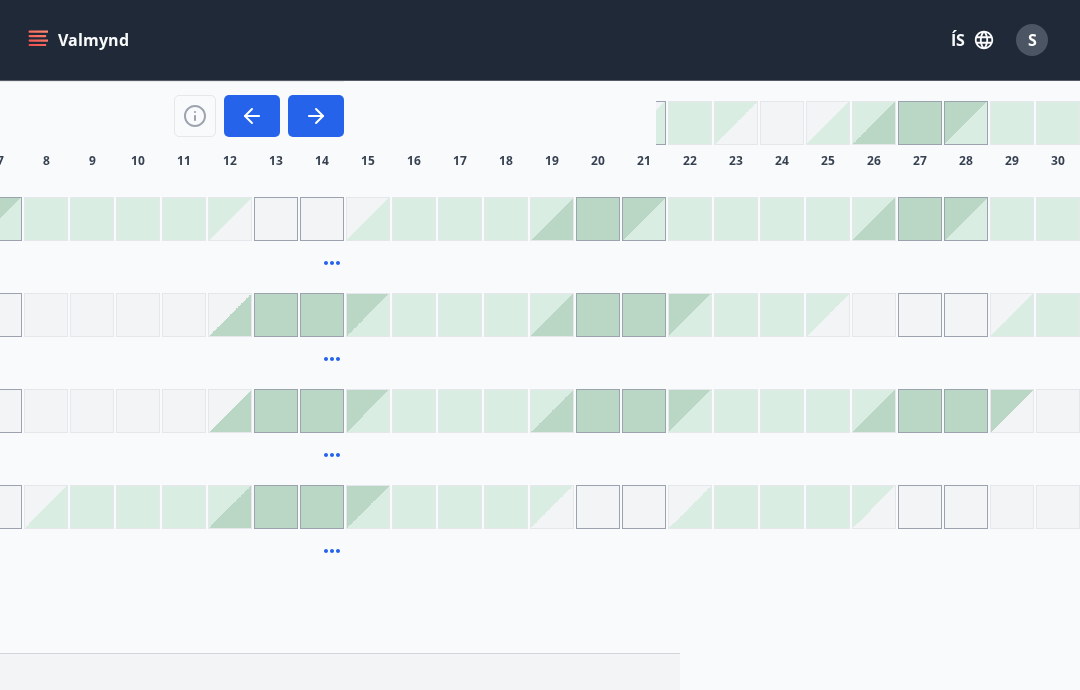 click 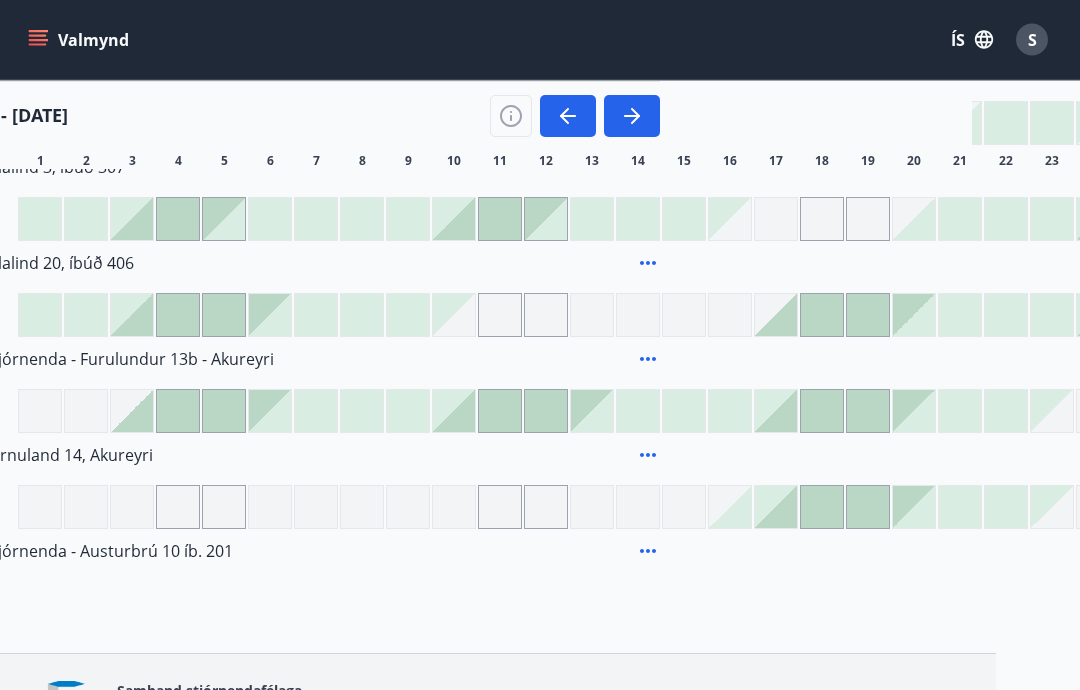scroll, scrollTop: 2525, scrollLeft: 0, axis: vertical 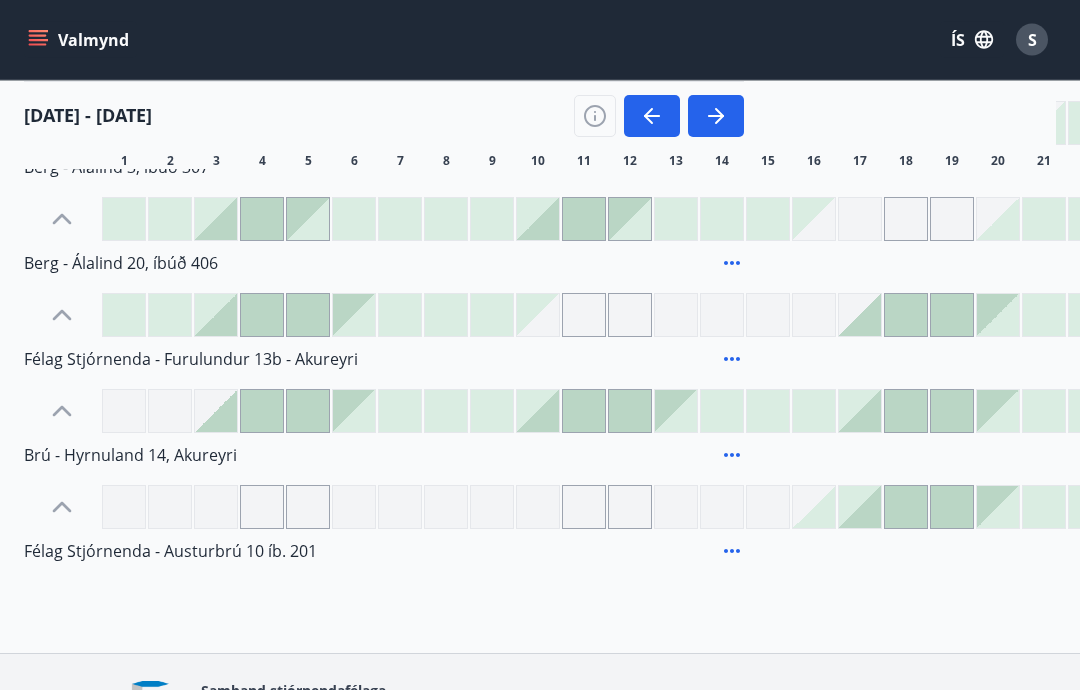 click at bounding box center [354, 412] 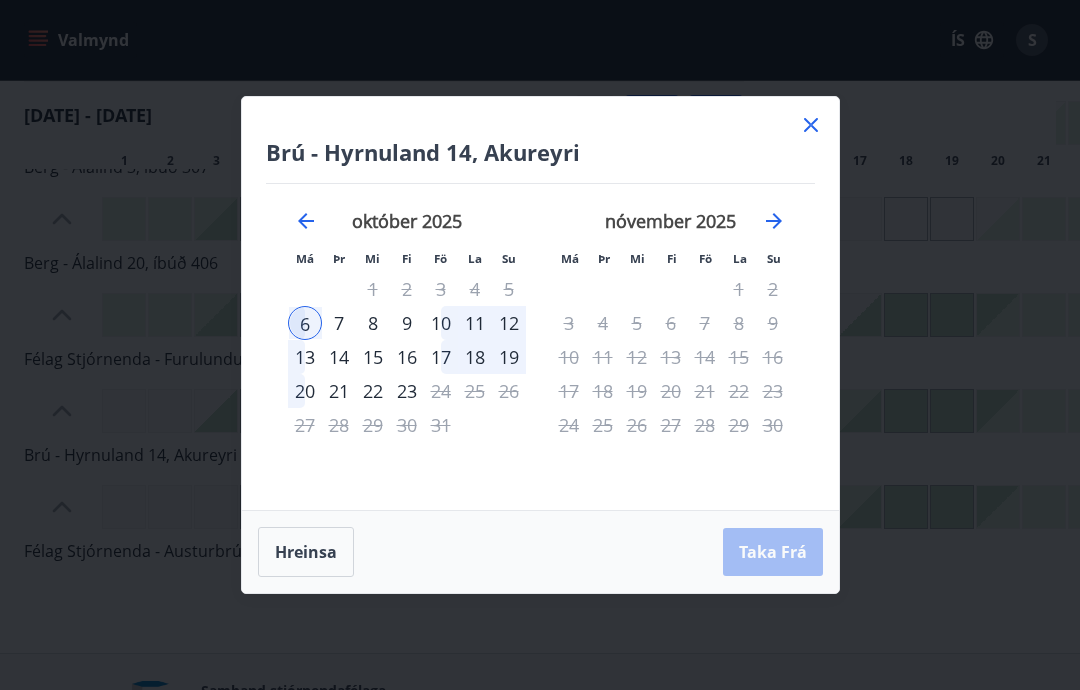 click on "6" at bounding box center [305, 323] 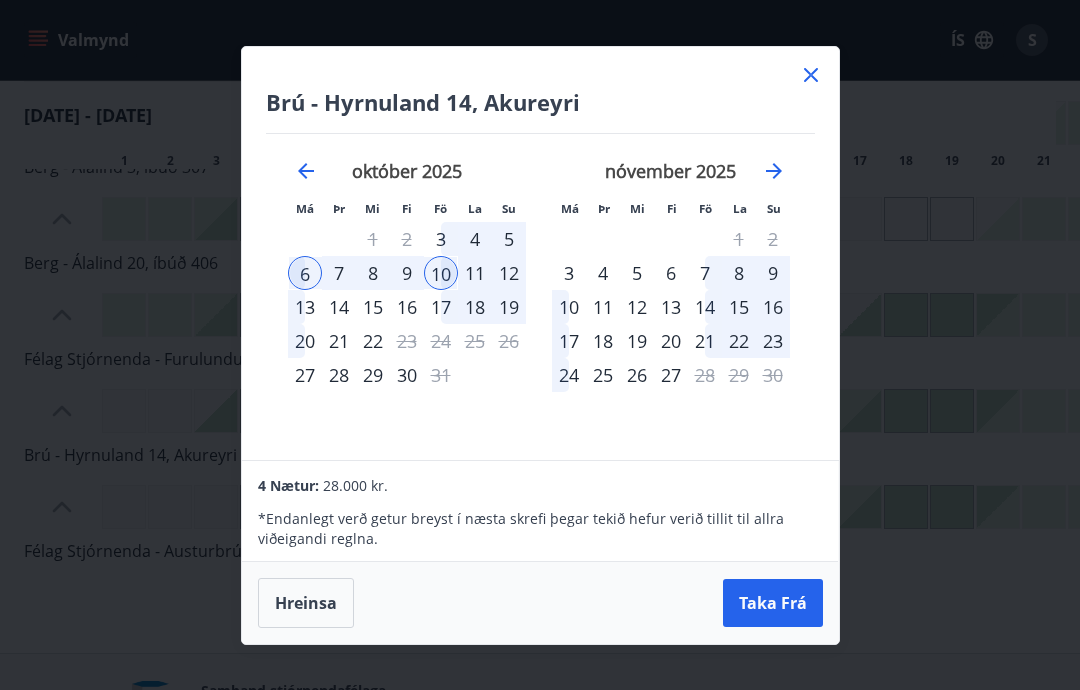 click on "Hreinsa" at bounding box center (306, 603) 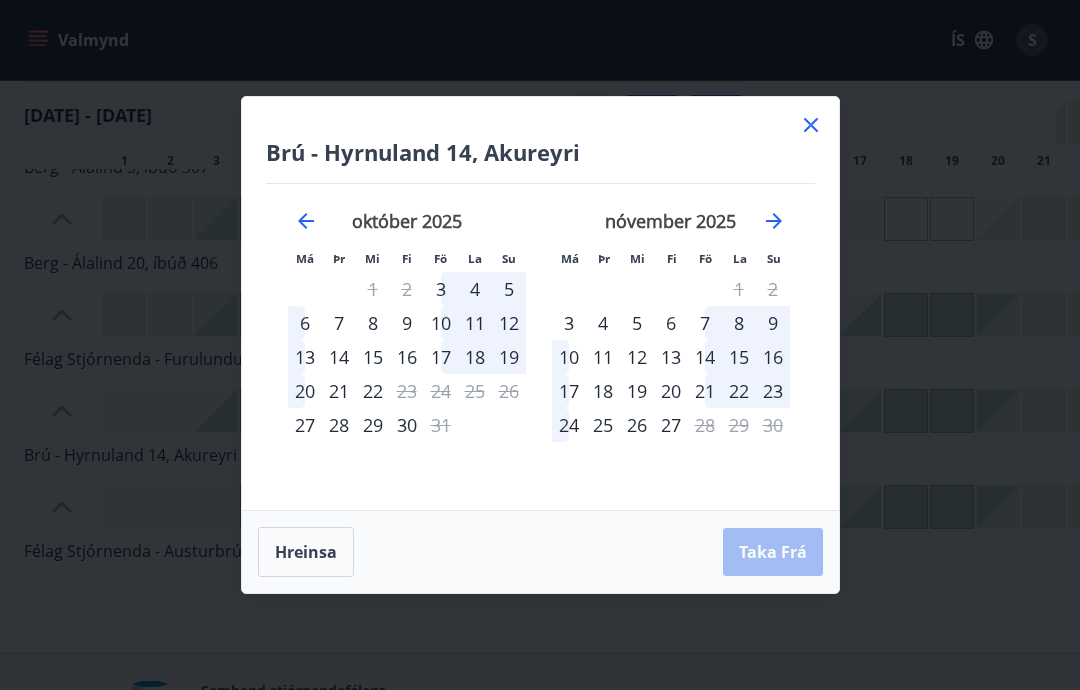 click on "7" at bounding box center [705, 323] 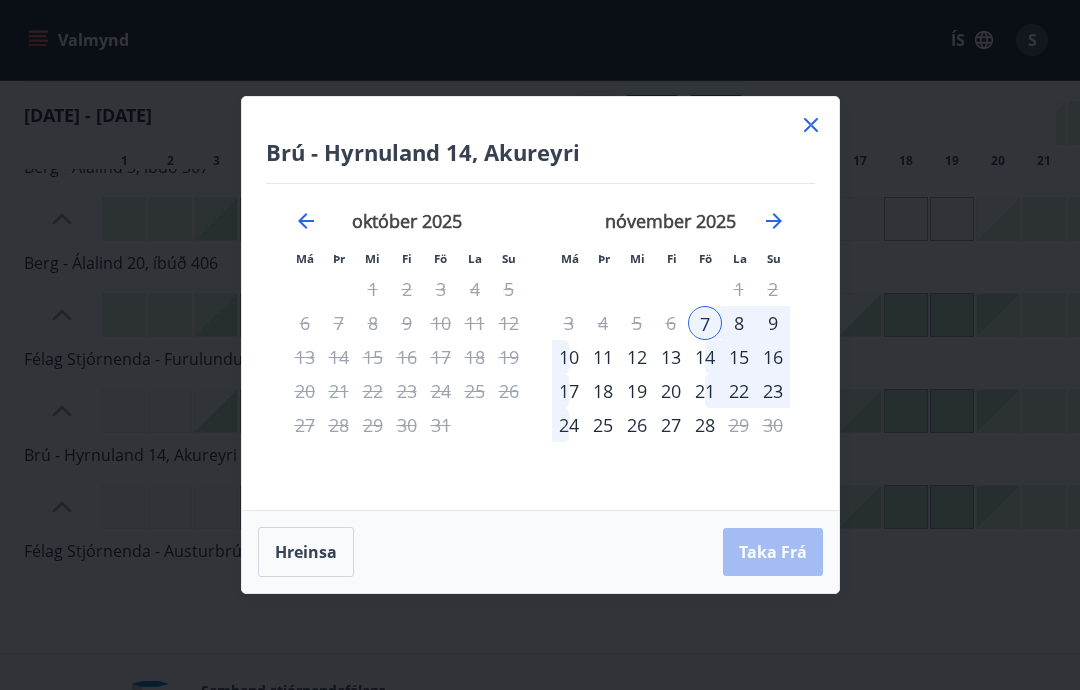 click on "10" at bounding box center (569, 357) 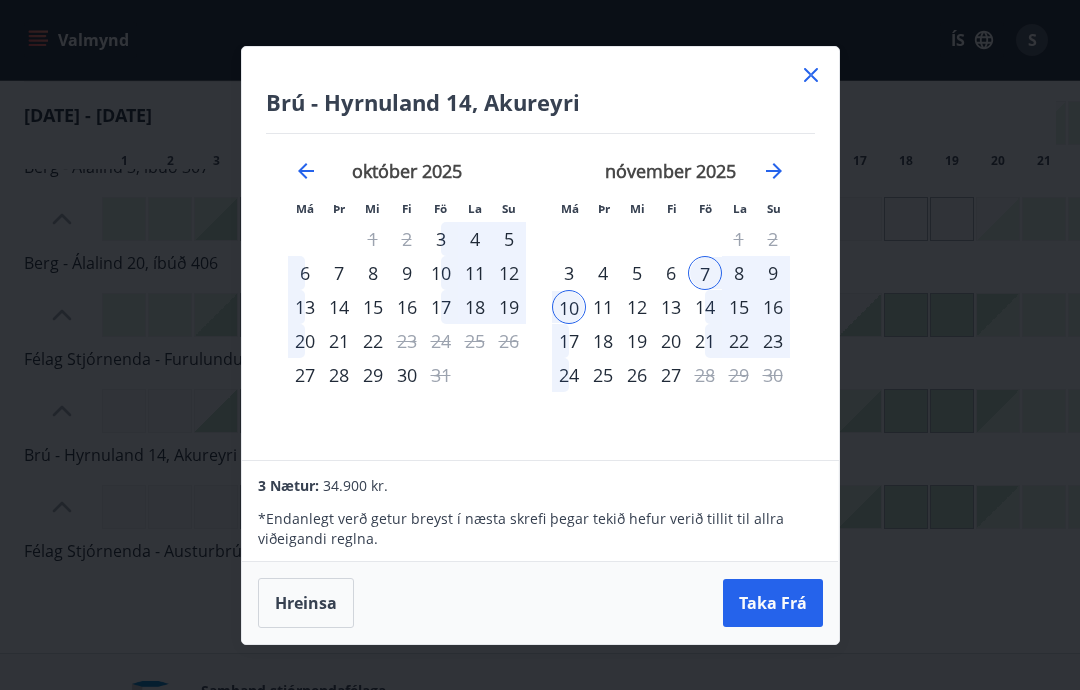 click on "Hreinsa" at bounding box center [306, 603] 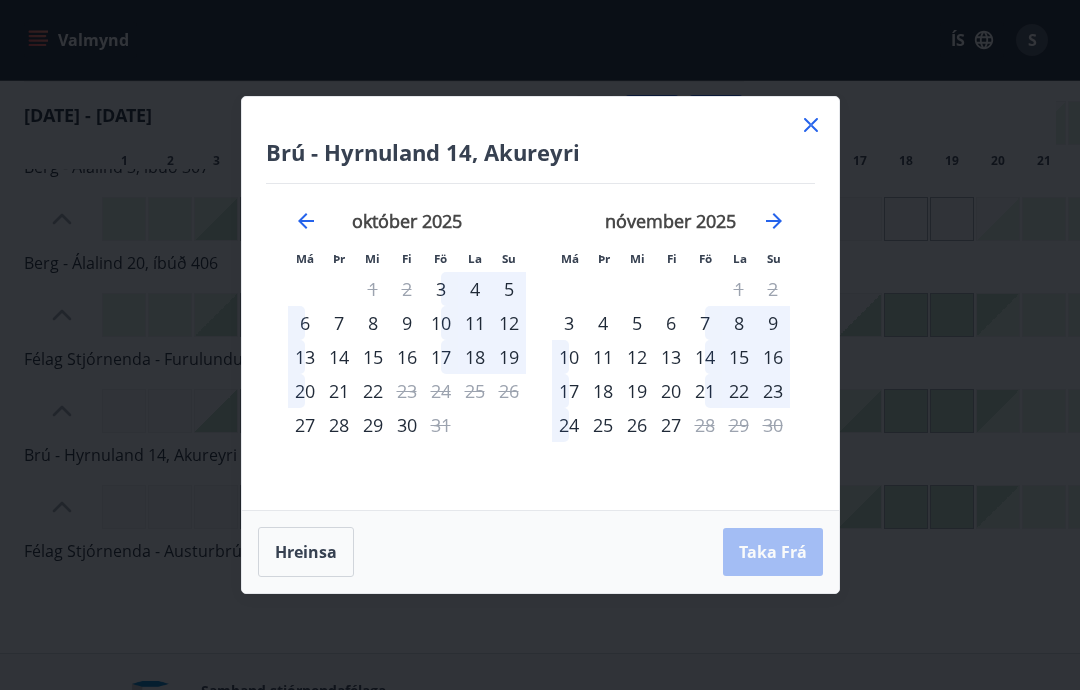 click 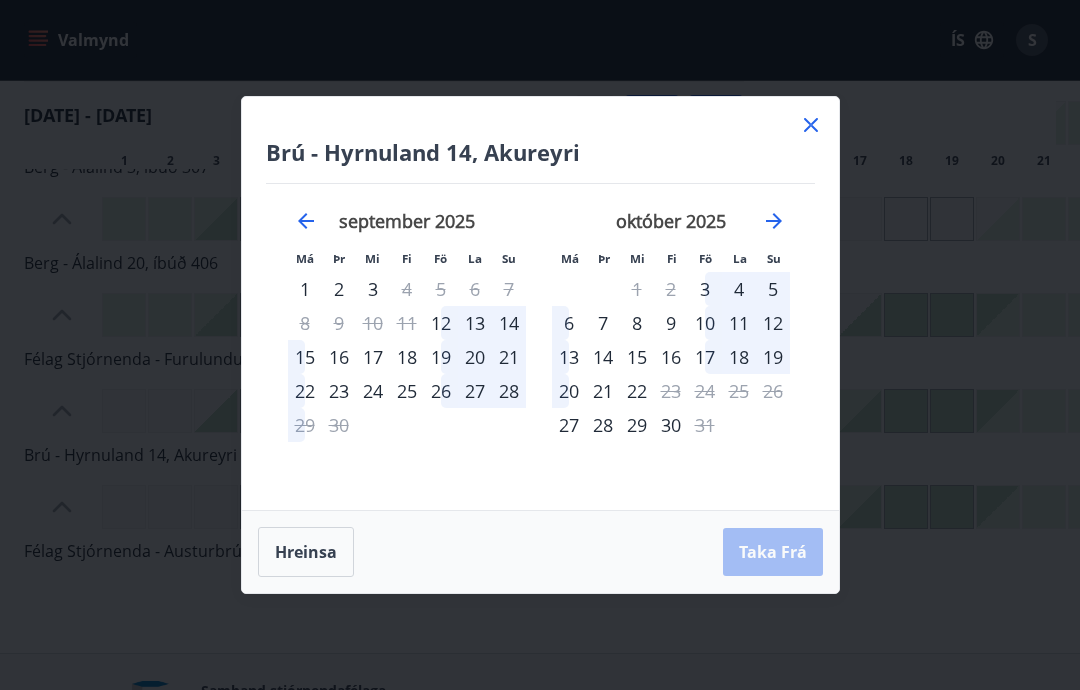 click on "6" at bounding box center (569, 323) 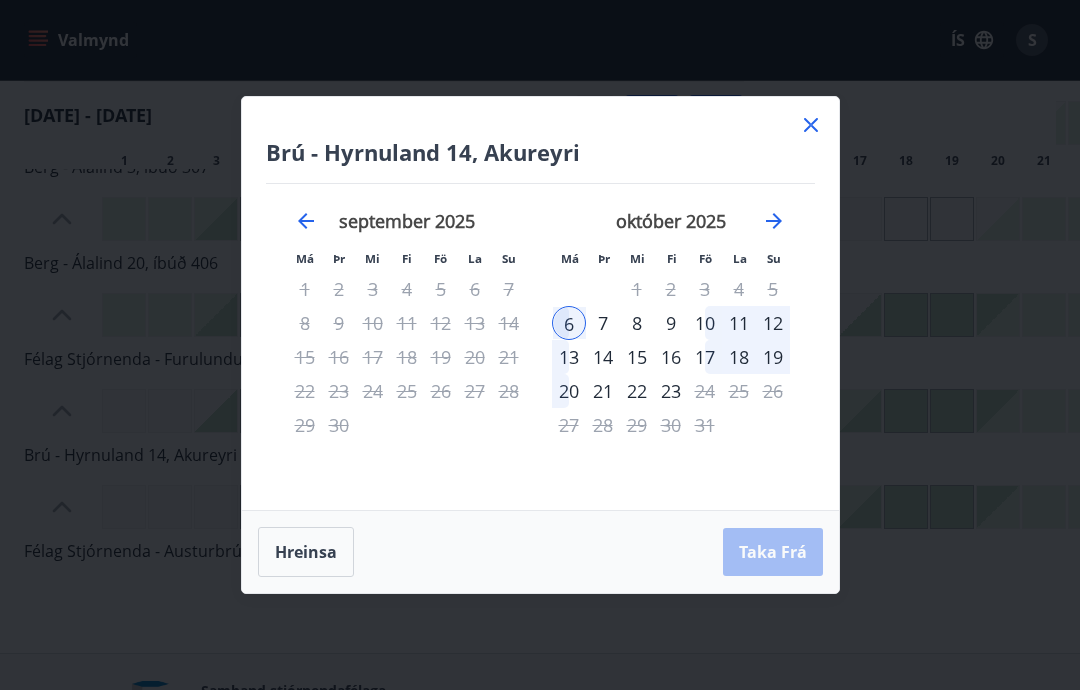 click on "10" at bounding box center [705, 323] 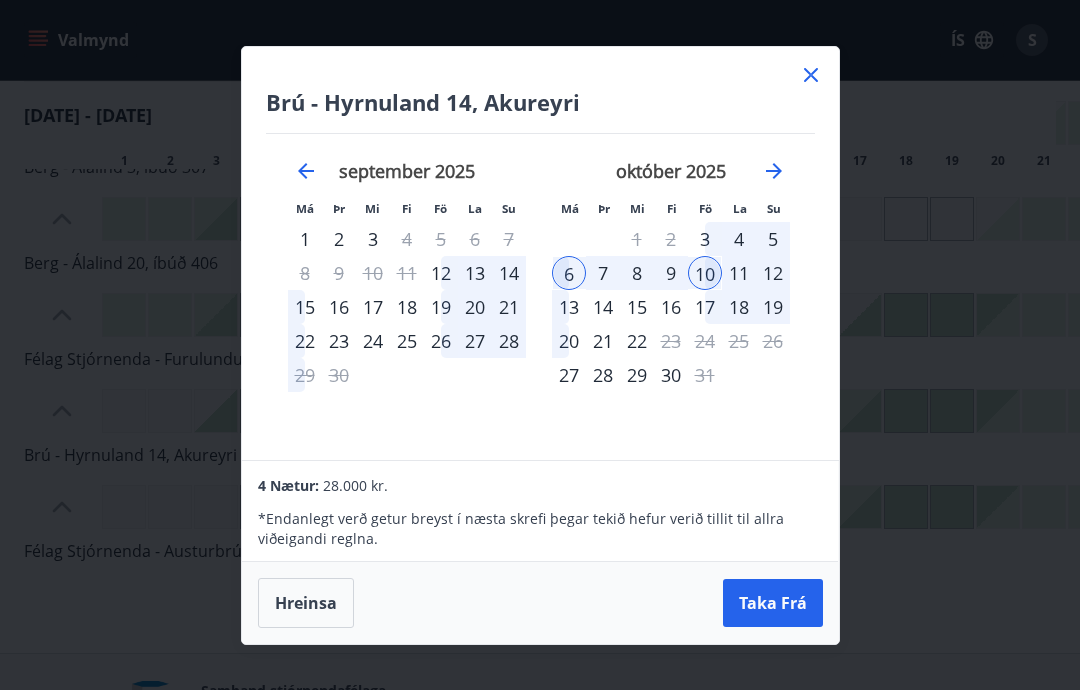 click on "Taka Frá" at bounding box center (773, 603) 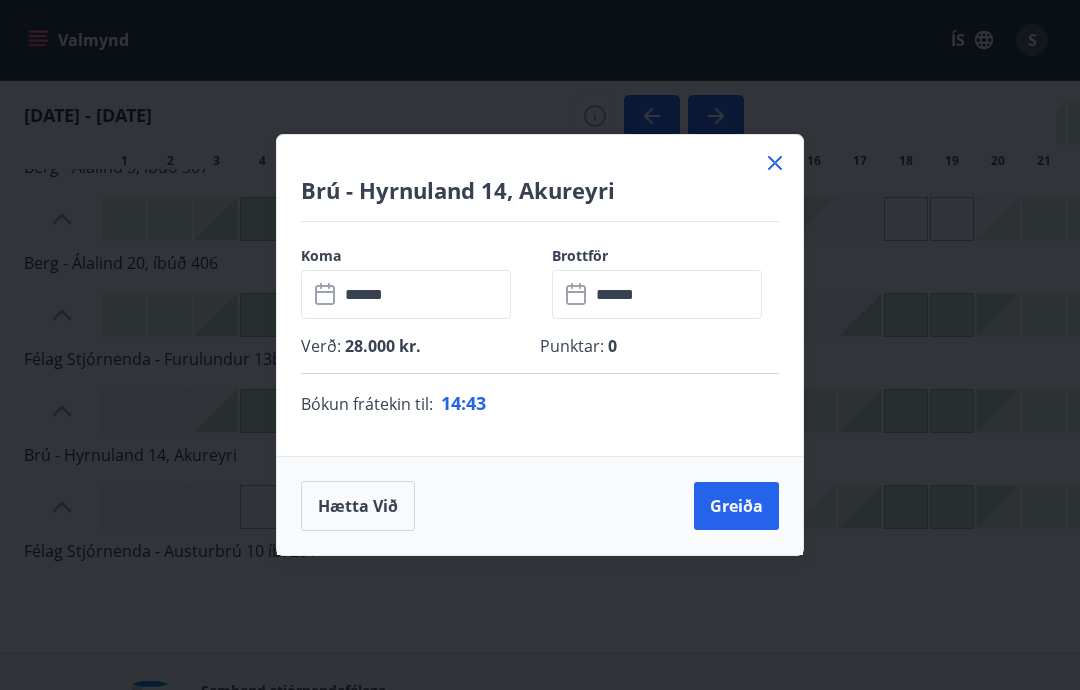 click on "Hætta við" at bounding box center (358, 506) 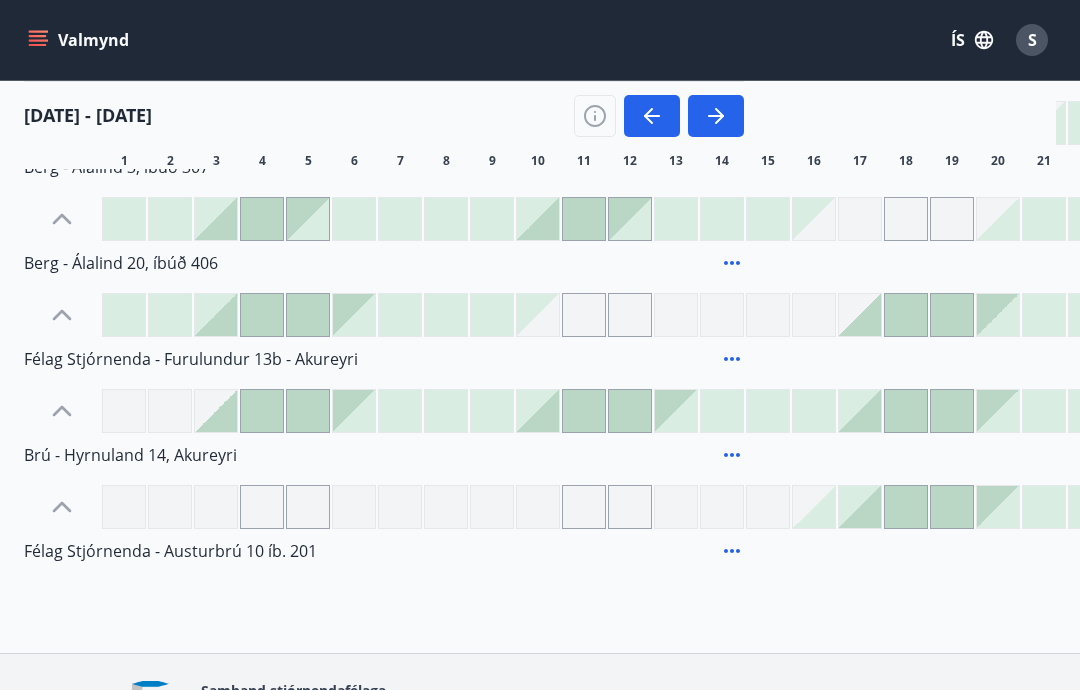 scroll, scrollTop: 2525, scrollLeft: 0, axis: vertical 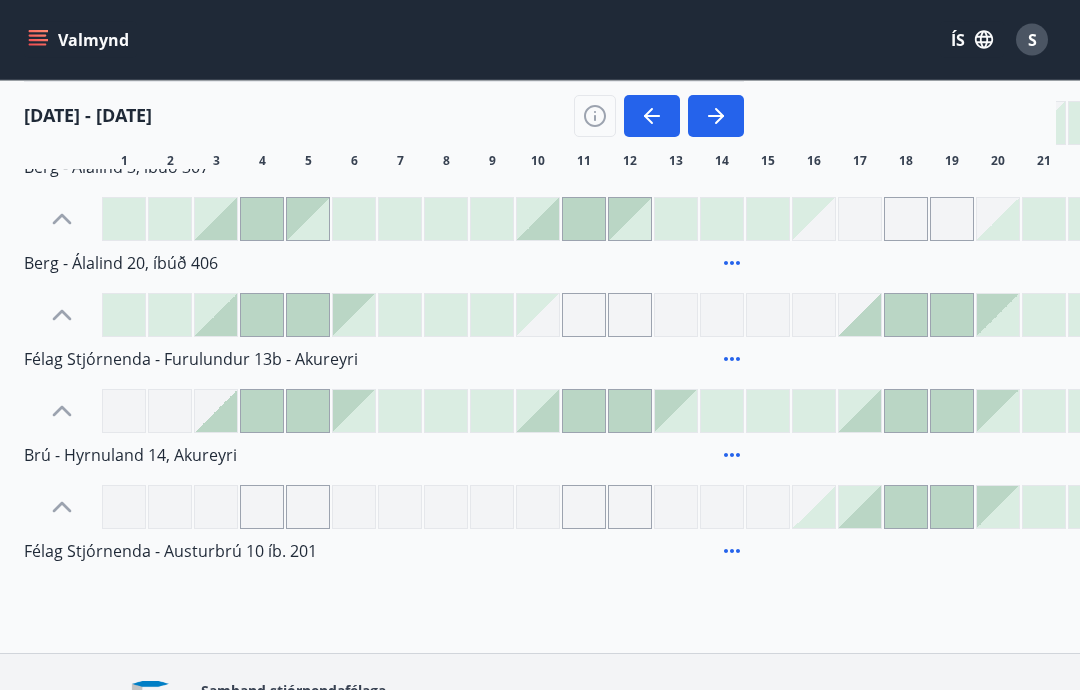 click at bounding box center (354, 412) 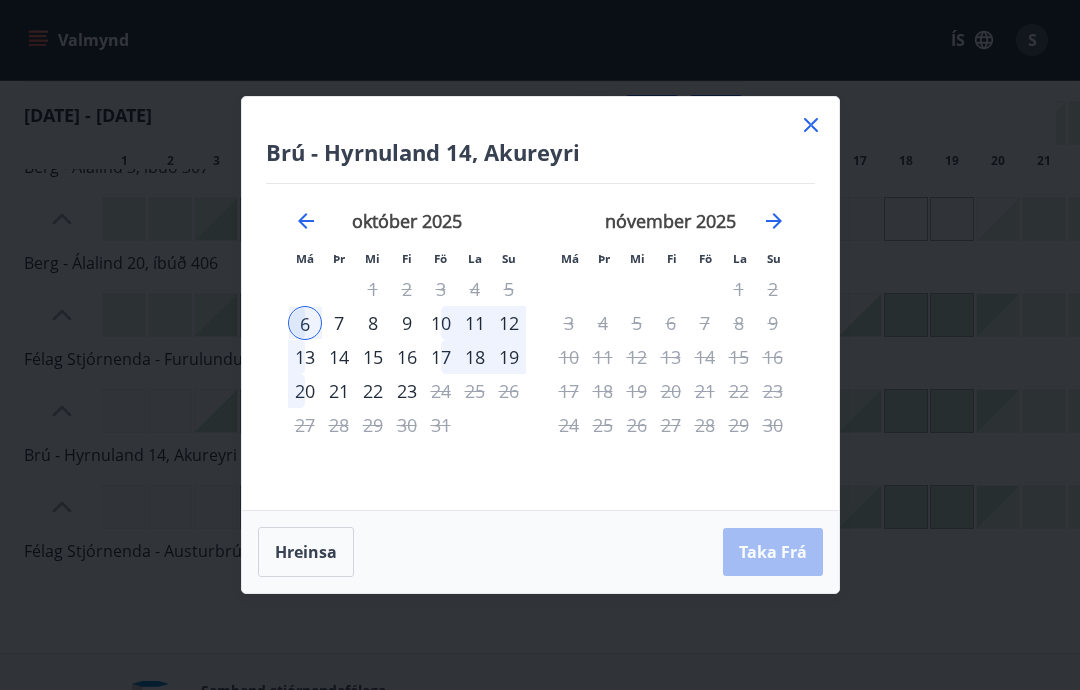 click 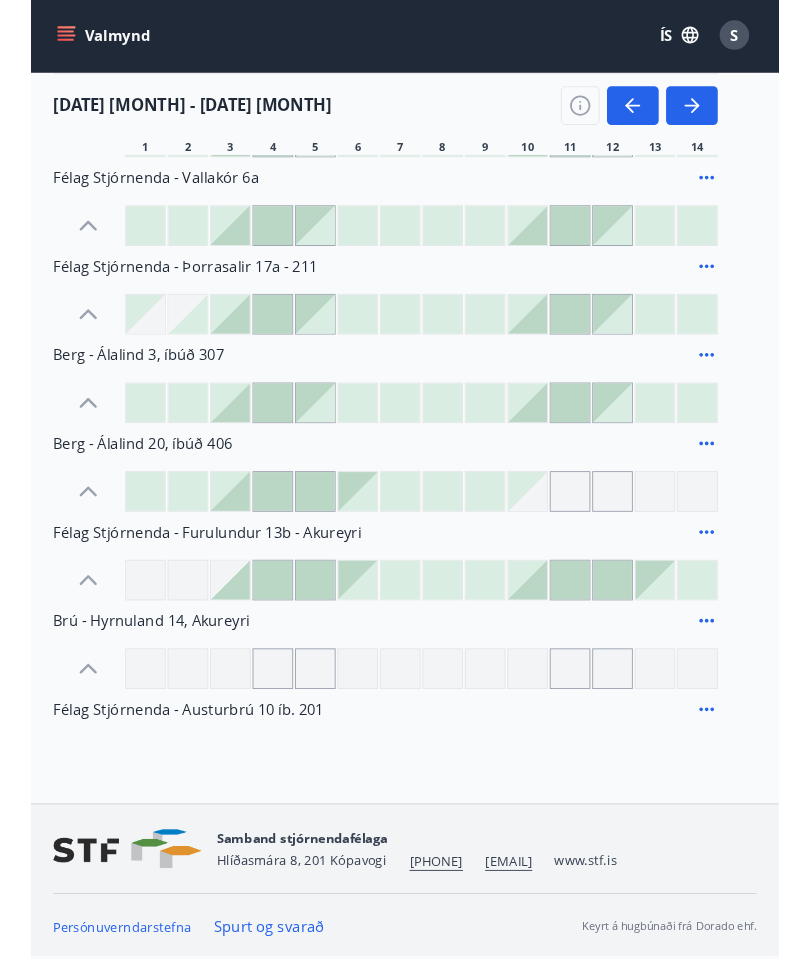 scroll, scrollTop: 2387, scrollLeft: 0, axis: vertical 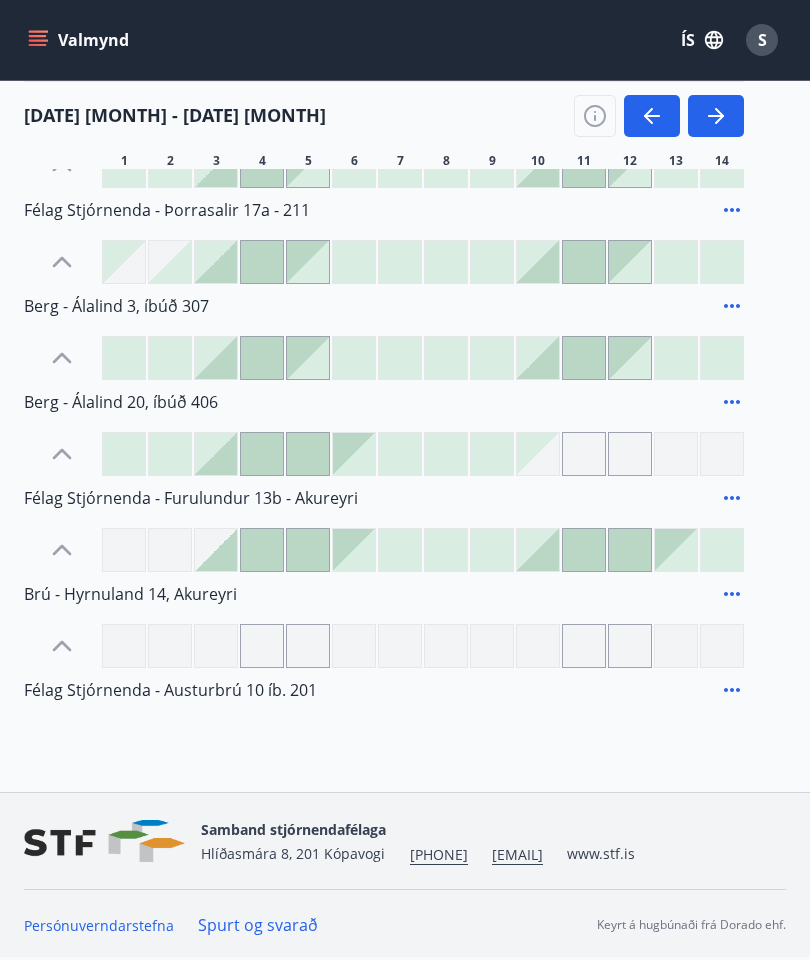 click at bounding box center [354, 550] 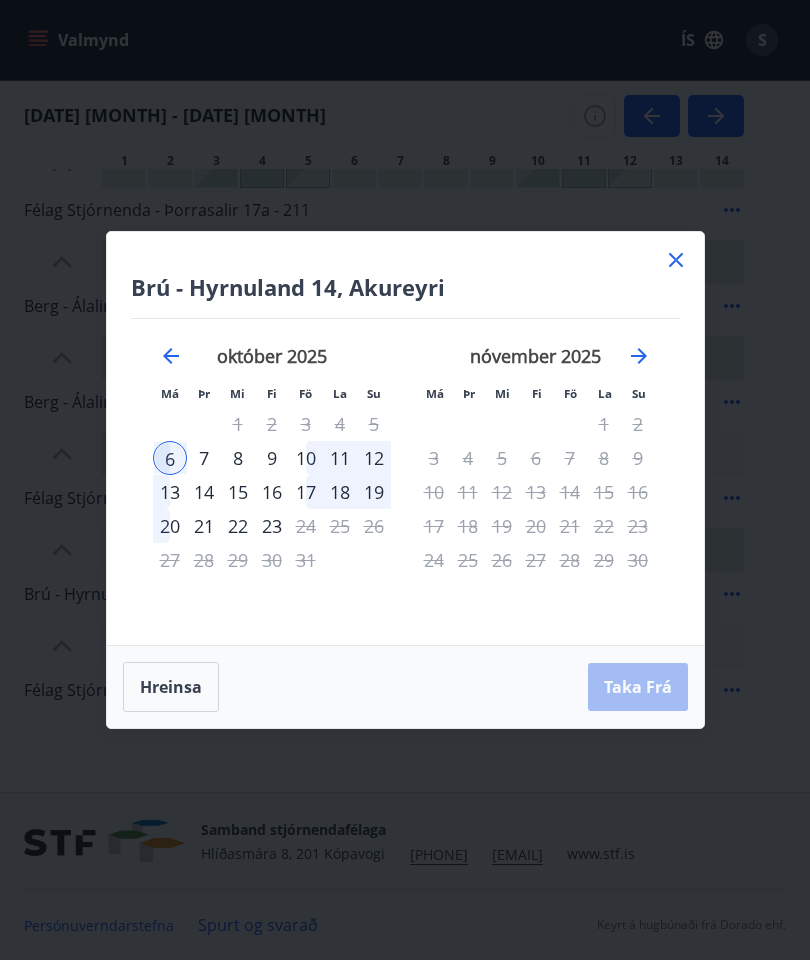 click 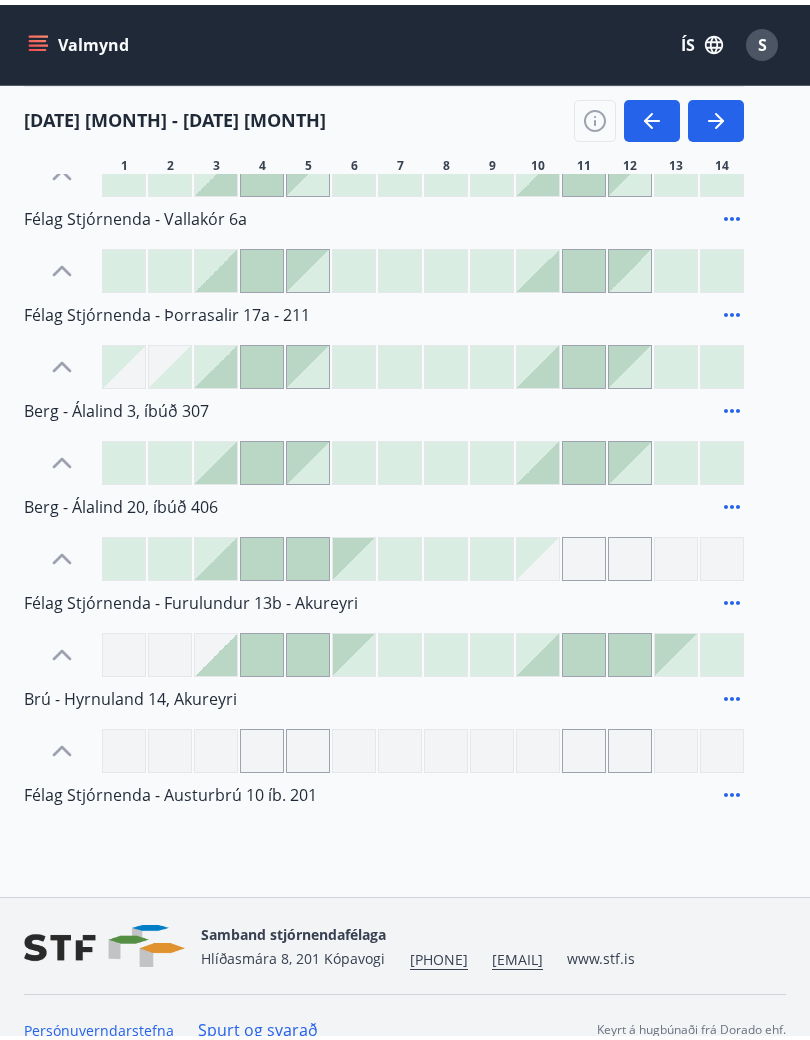scroll, scrollTop: 2282, scrollLeft: 0, axis: vertical 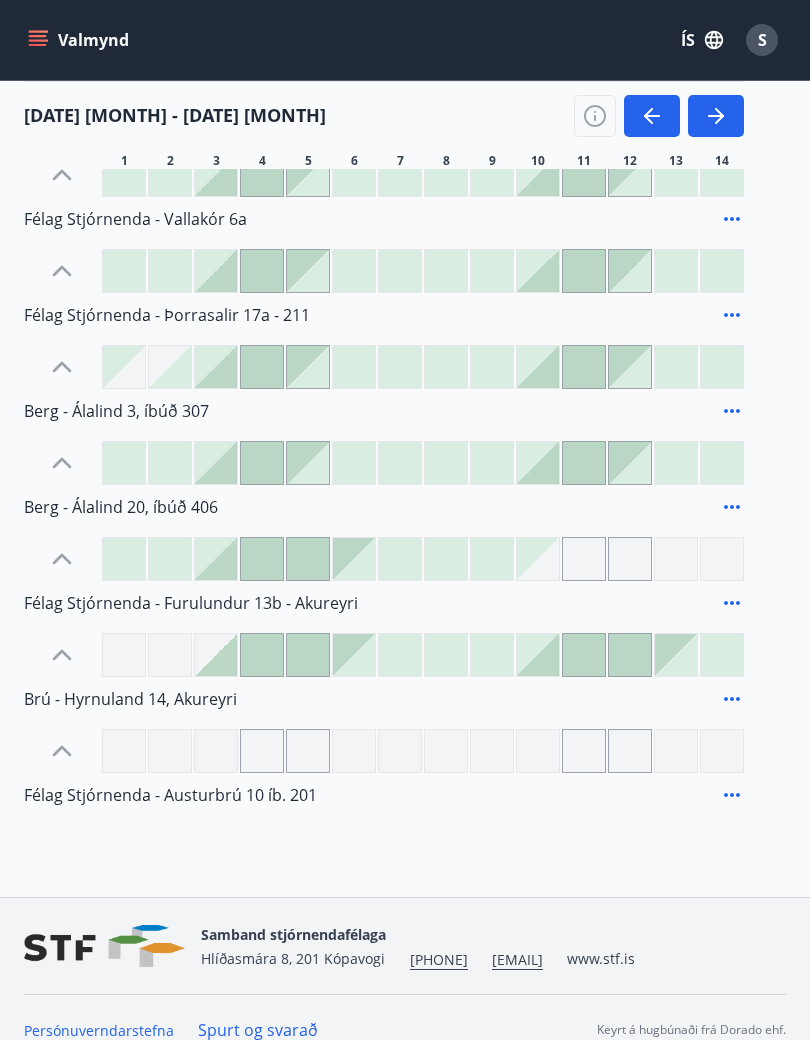 click at bounding box center (400, 655) 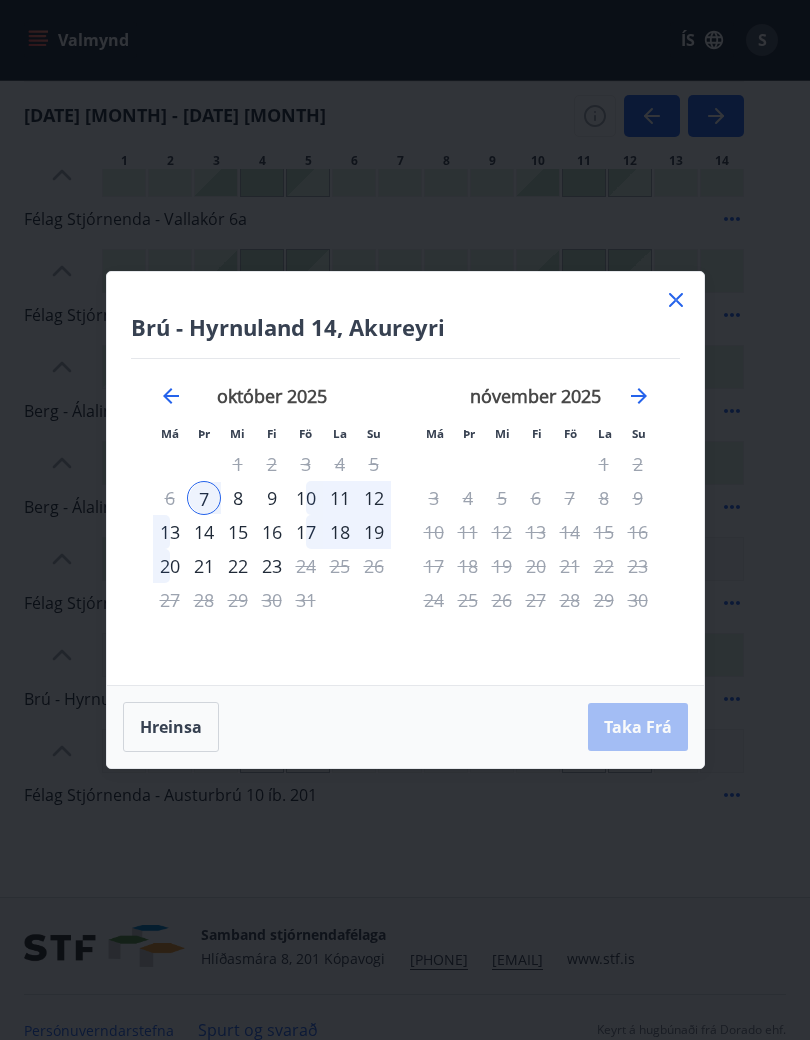 click 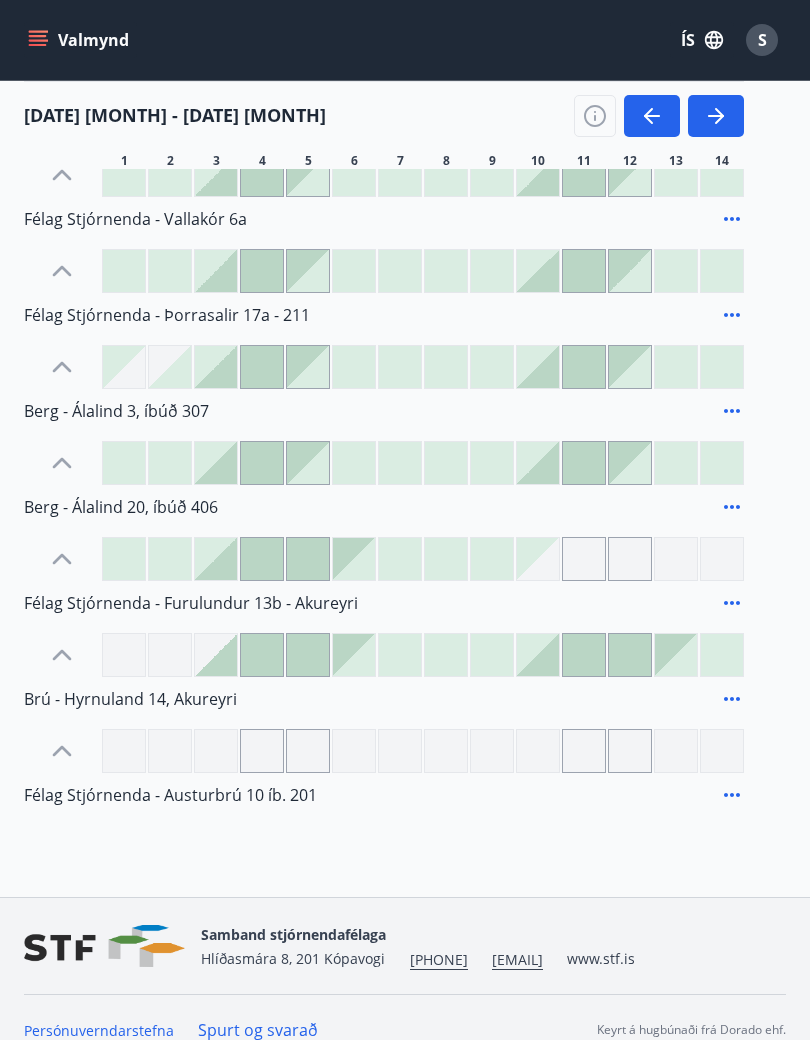 click at bounding box center (354, 559) 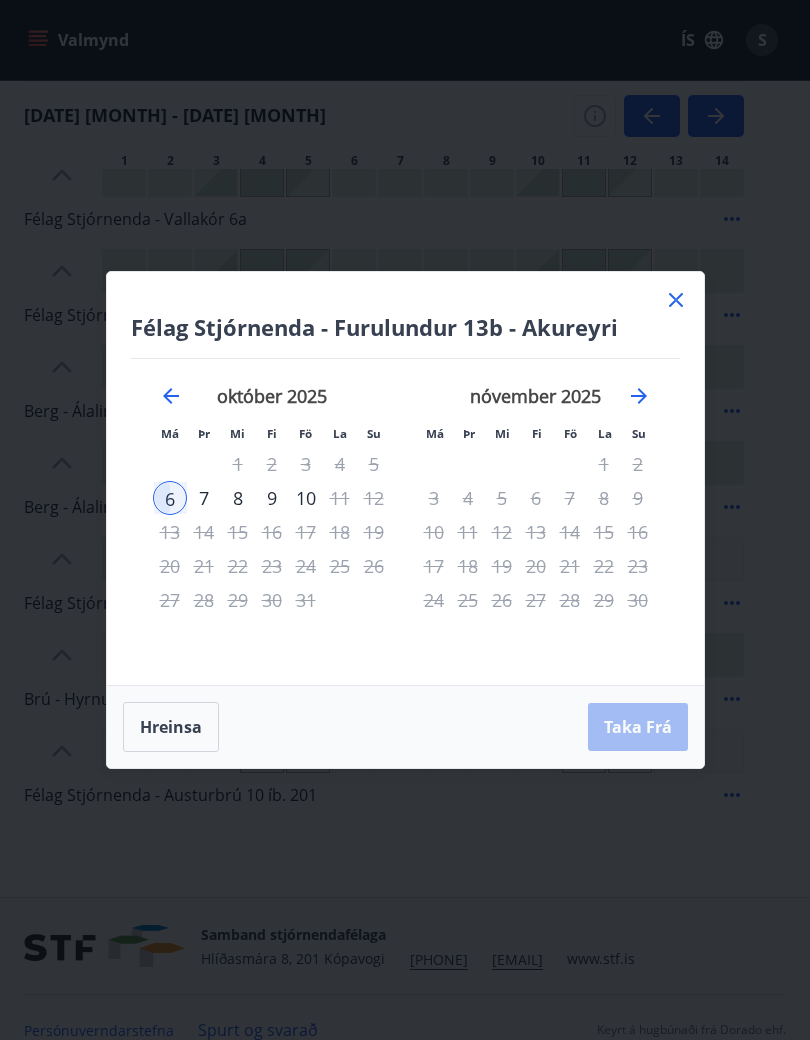 click 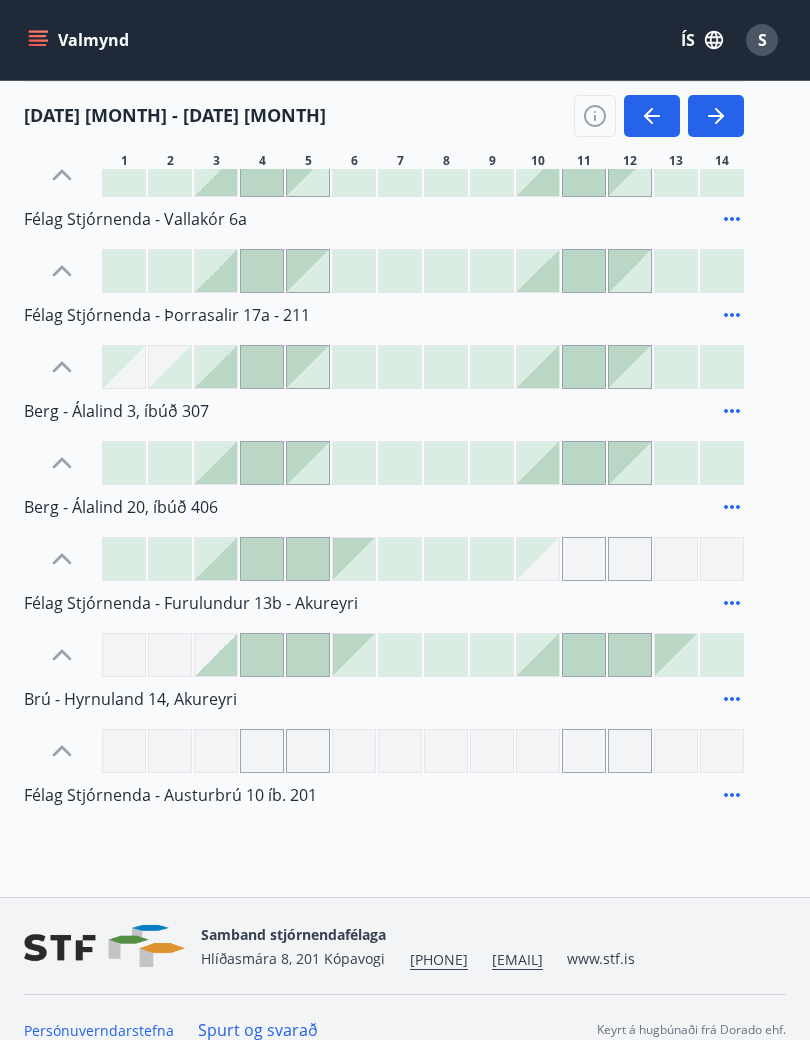 click at bounding box center [538, 655] 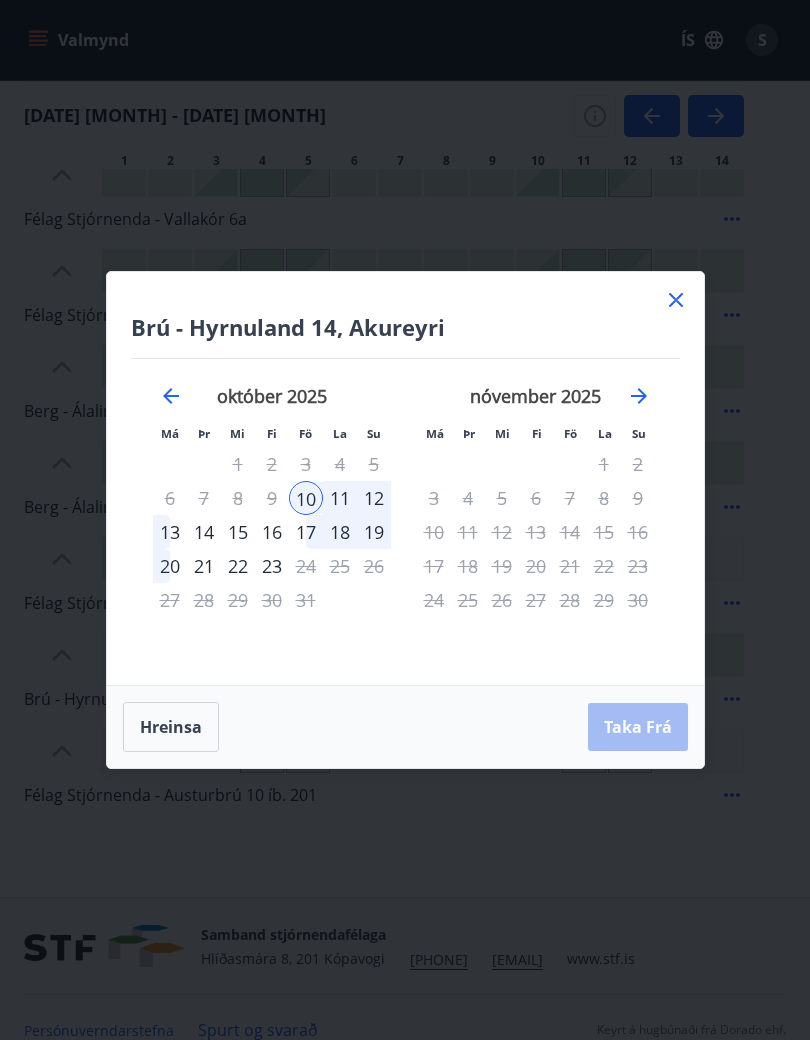click 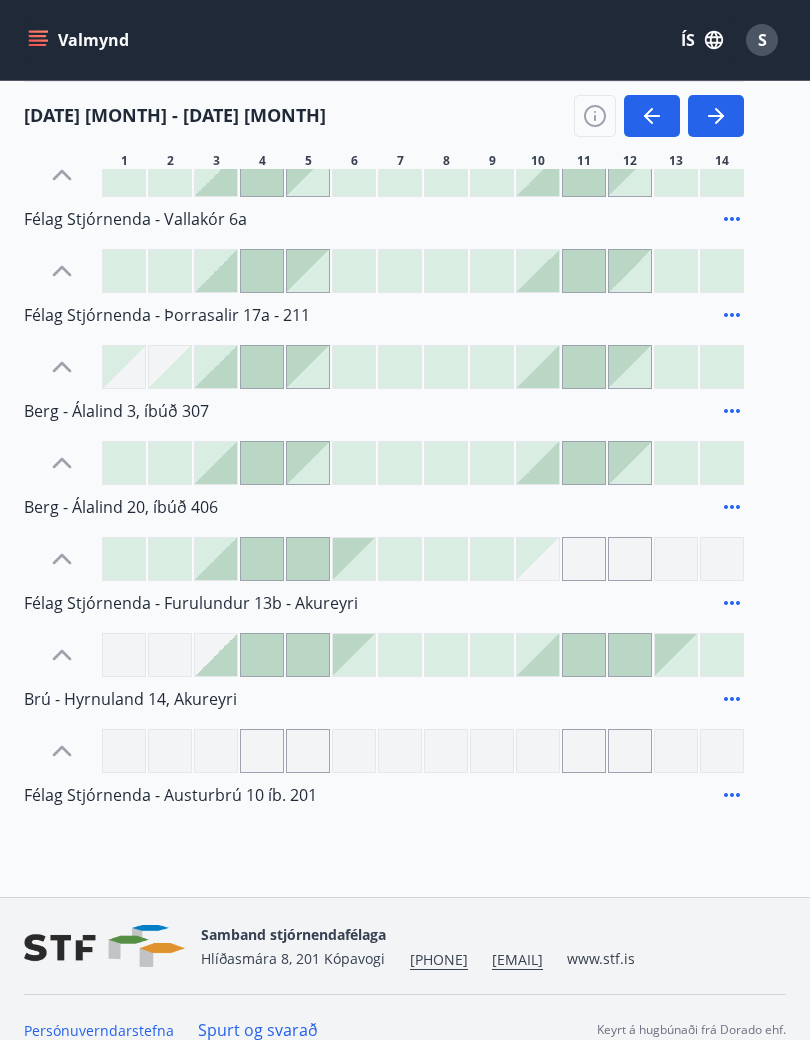 click at bounding box center (262, 655) 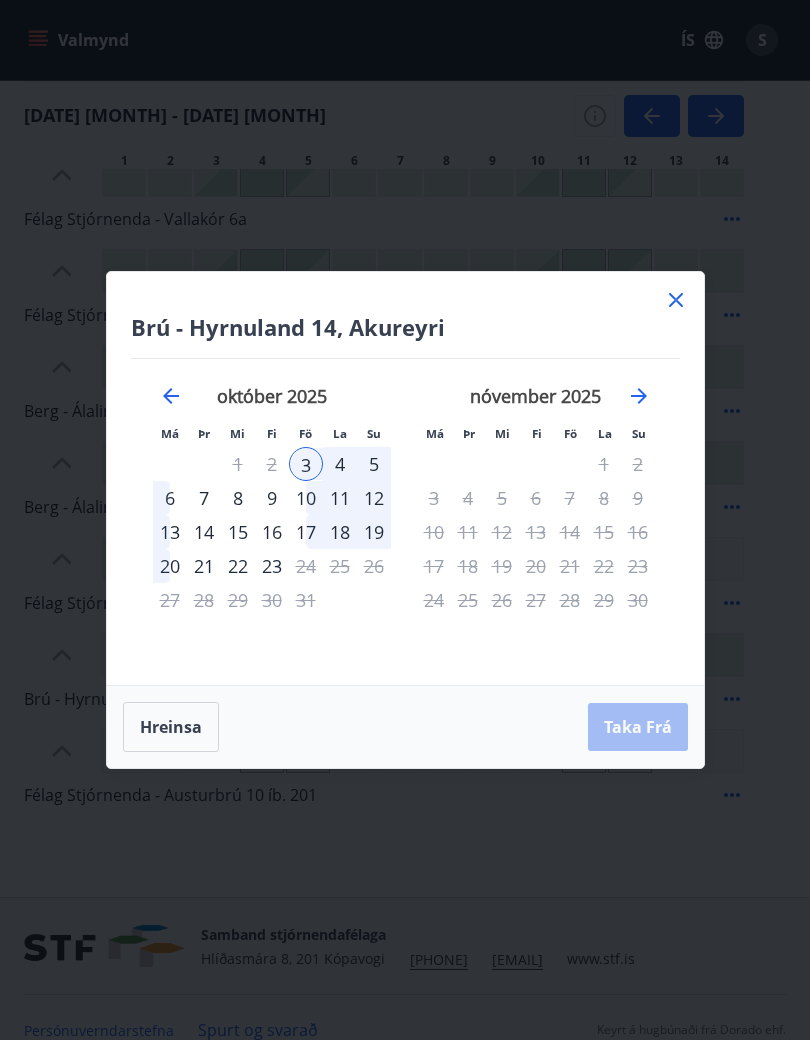 click 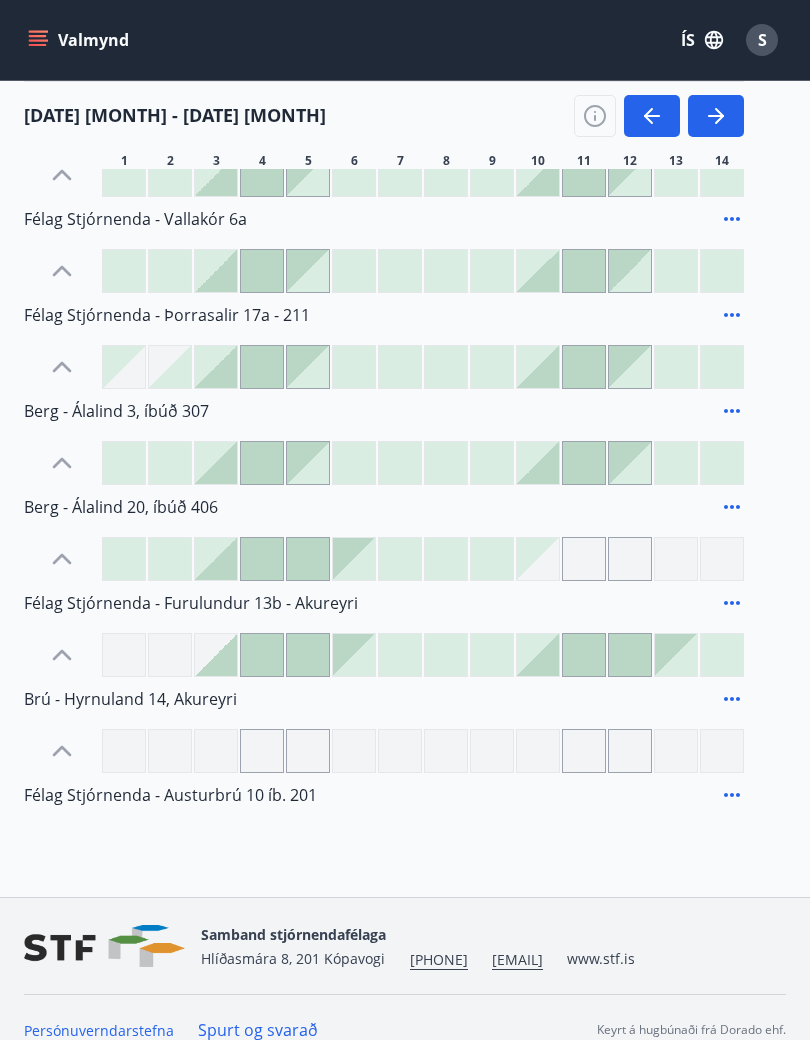 click at bounding box center [216, 655] 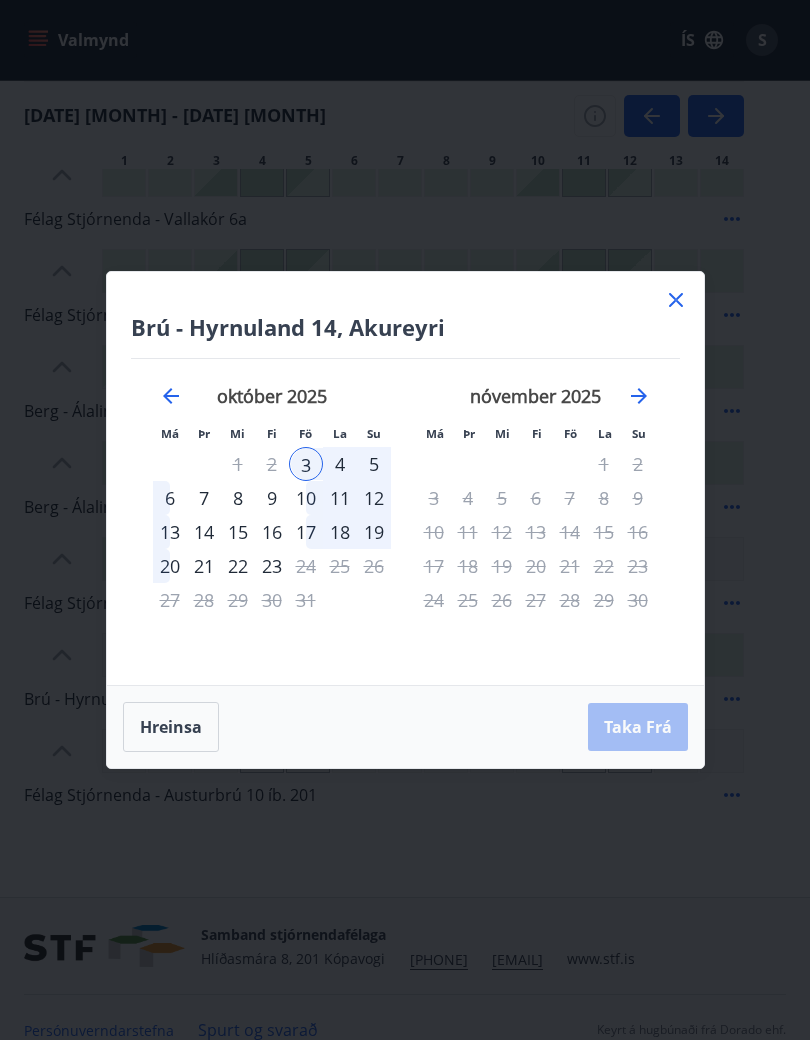 click on "10" at bounding box center (306, 498) 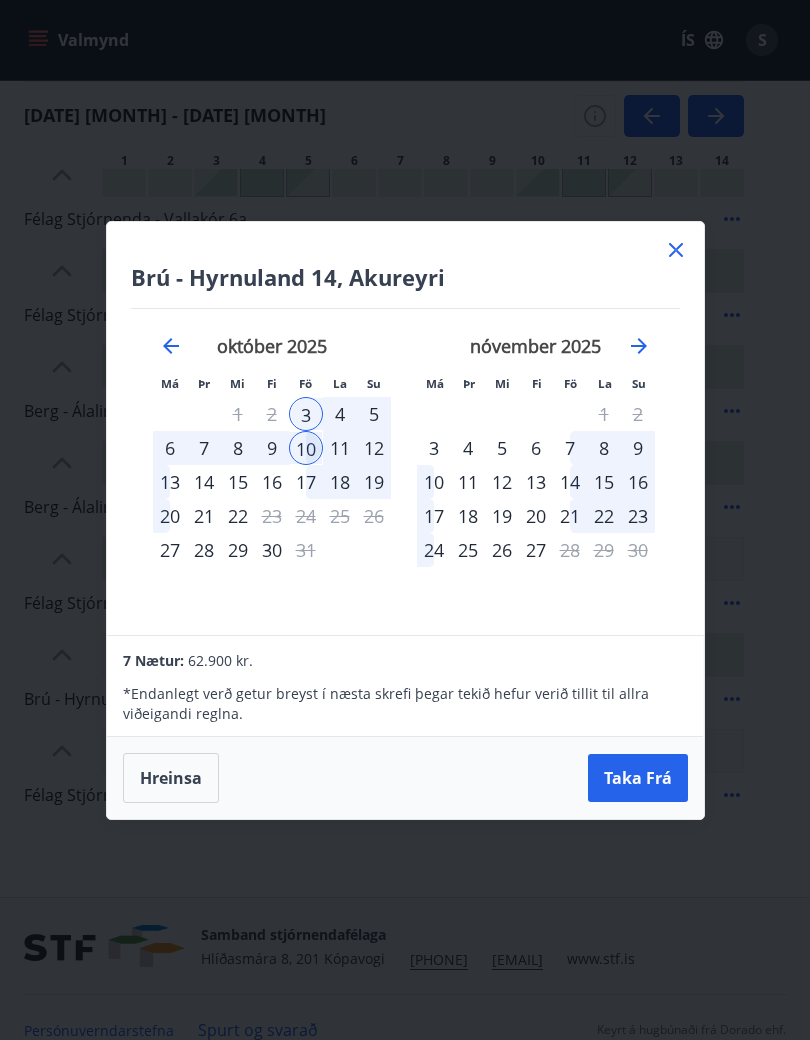 click on "Hreinsa" at bounding box center [171, 778] 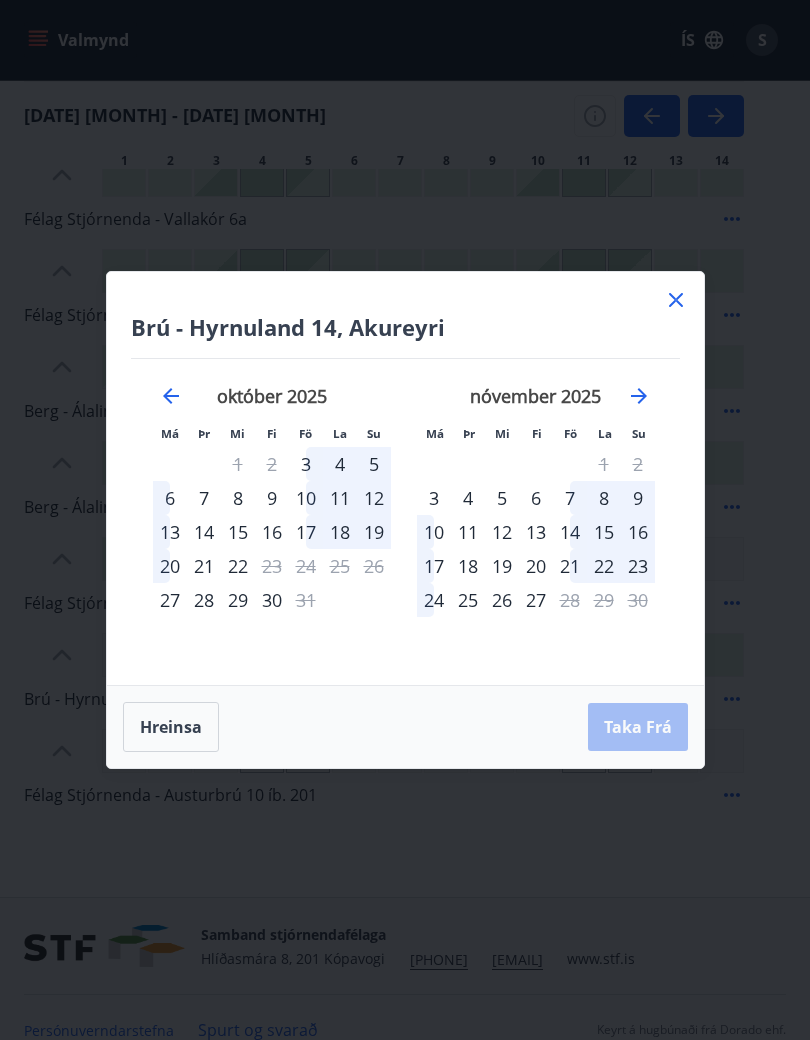 click 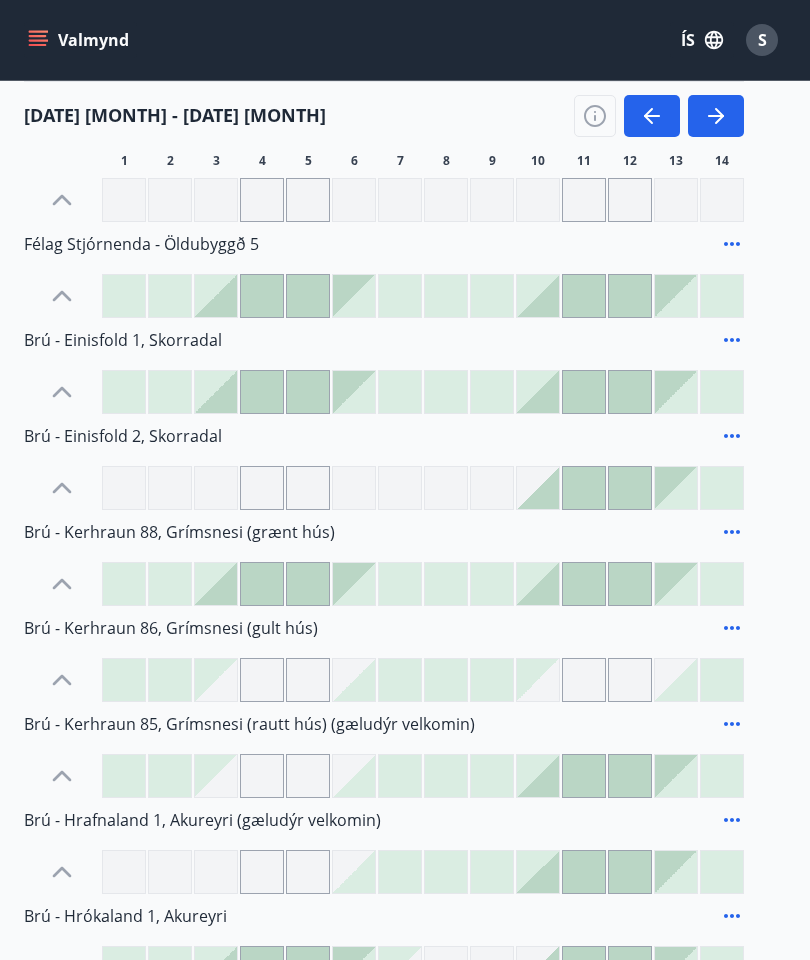 scroll, scrollTop: 911, scrollLeft: 0, axis: vertical 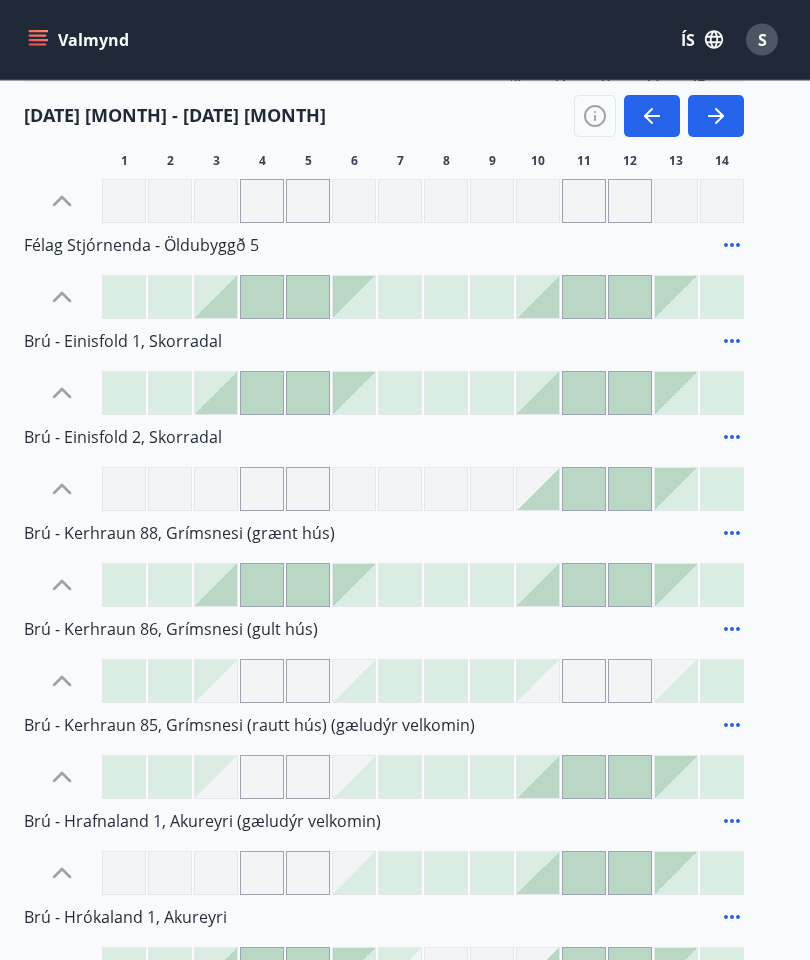 click at bounding box center [354, 394] 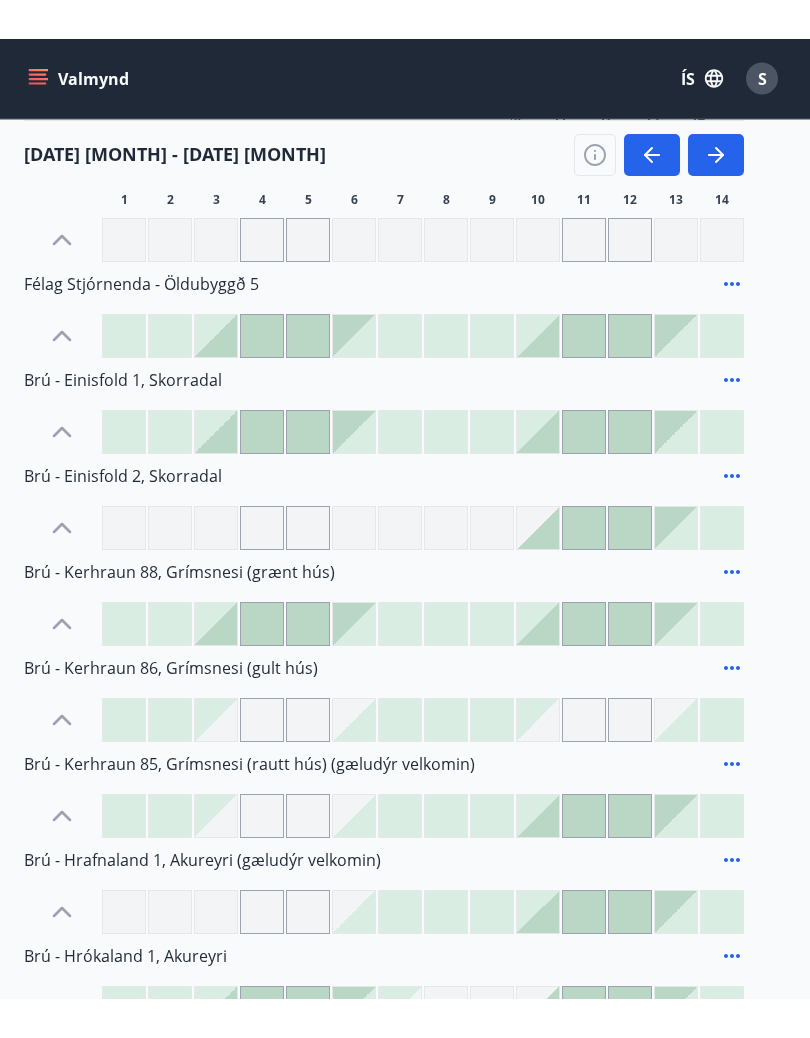 scroll, scrollTop: 912, scrollLeft: 0, axis: vertical 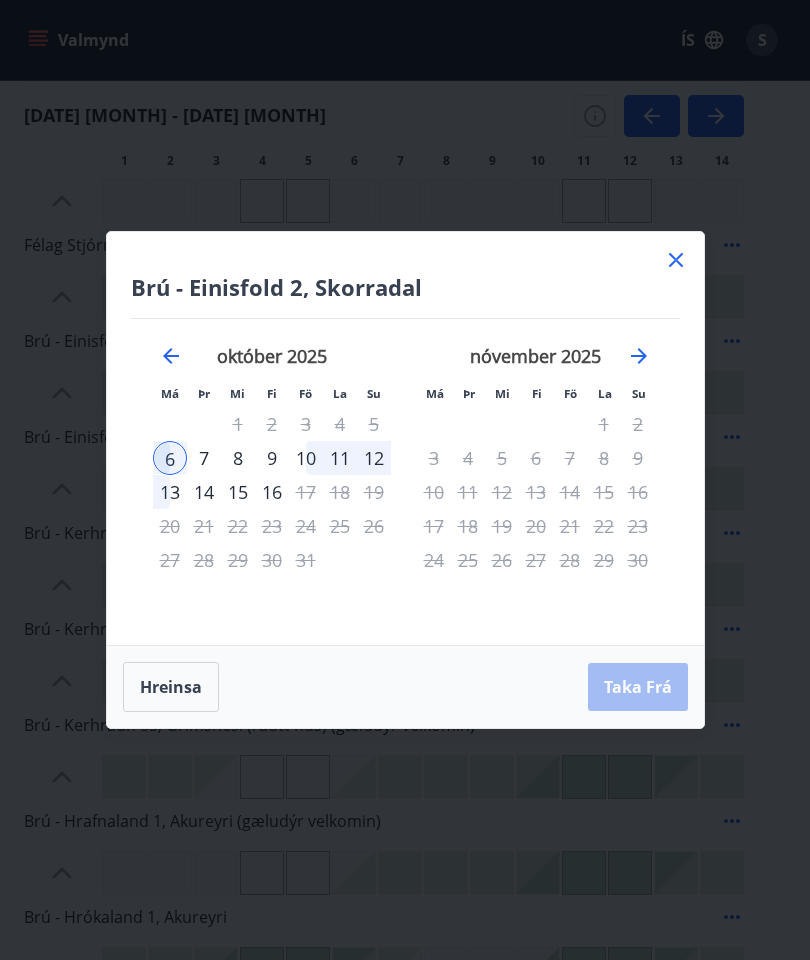 click on "10" at bounding box center (306, 458) 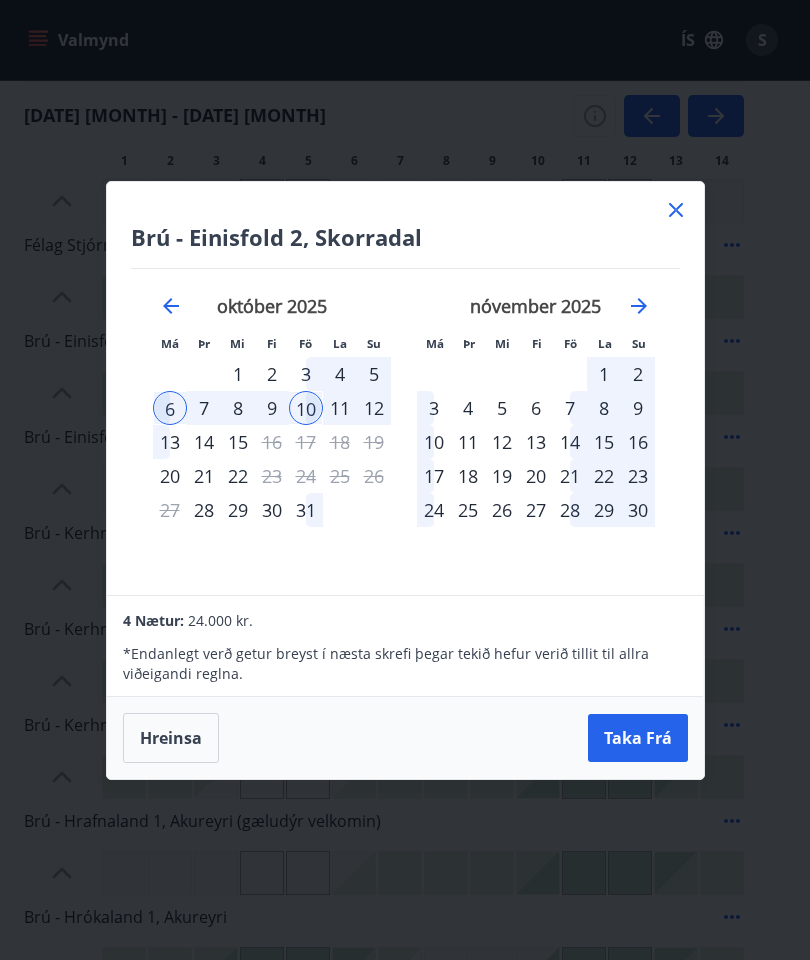 click 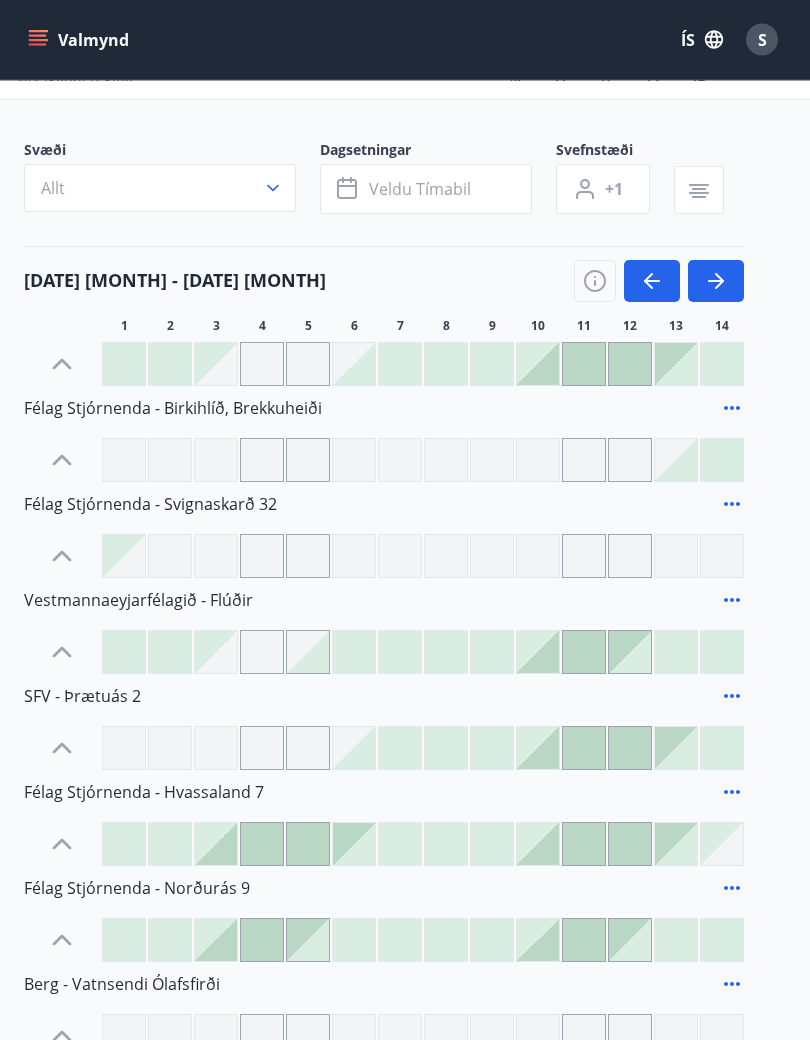 scroll, scrollTop: 78, scrollLeft: 0, axis: vertical 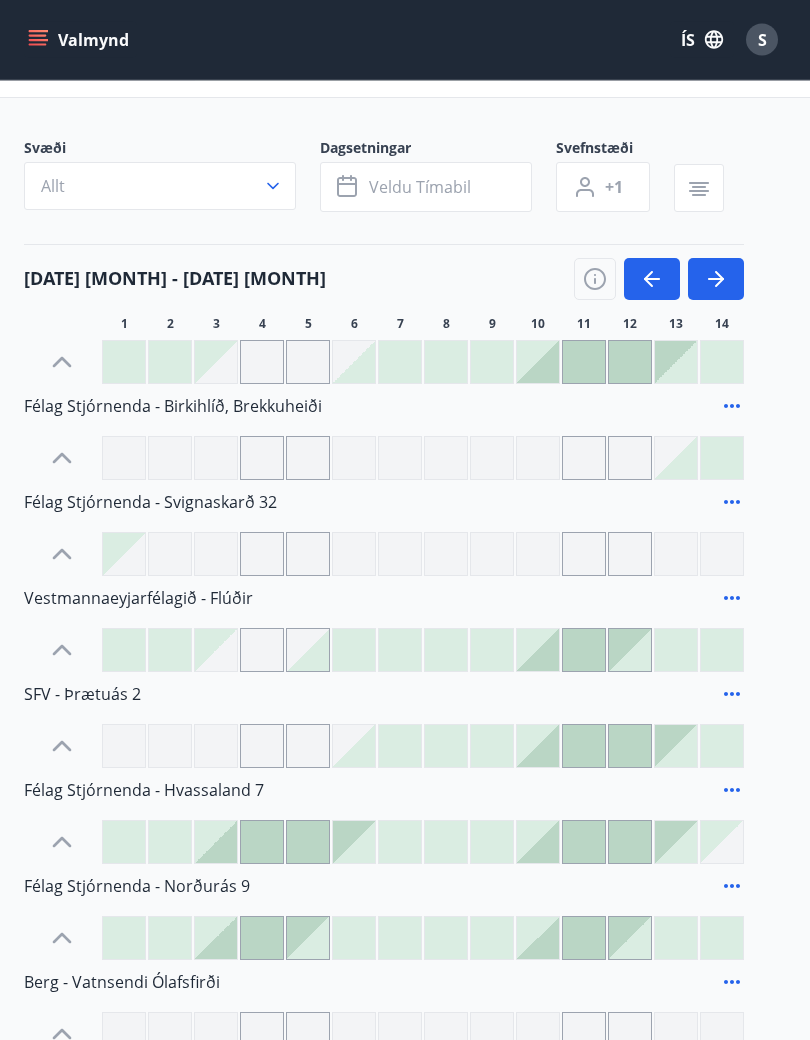 click on "S" at bounding box center (762, 40) 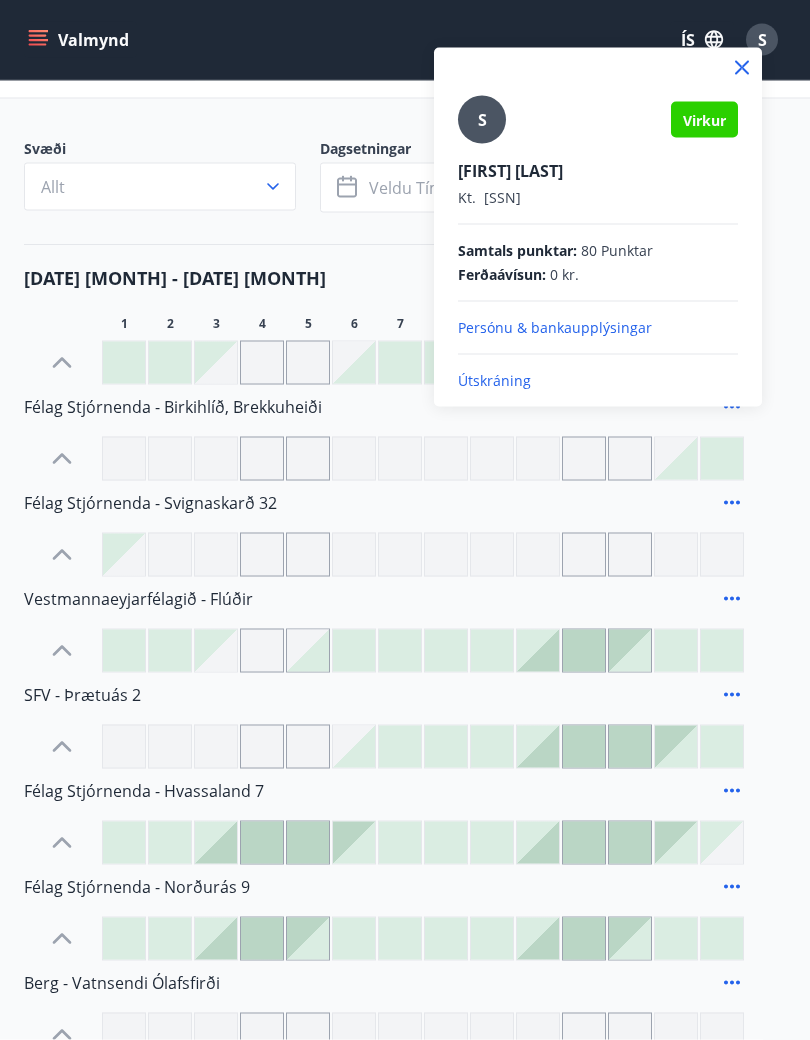 scroll, scrollTop: 79, scrollLeft: 0, axis: vertical 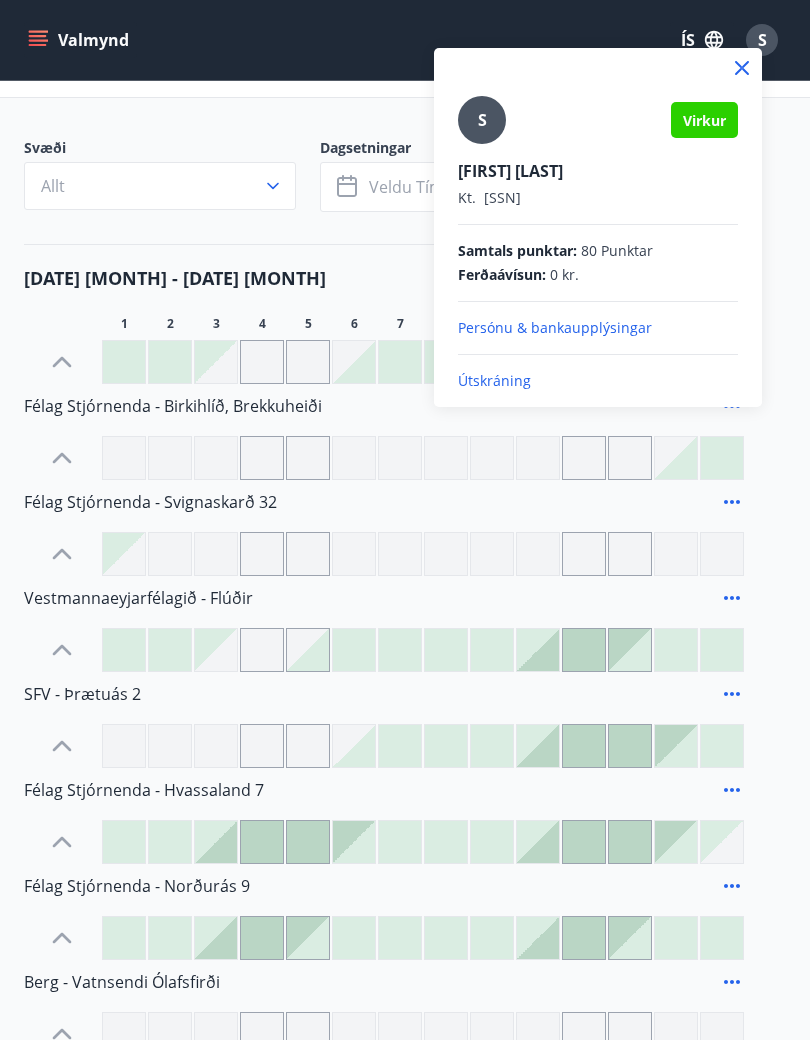 click on "Útskráning" at bounding box center [598, 381] 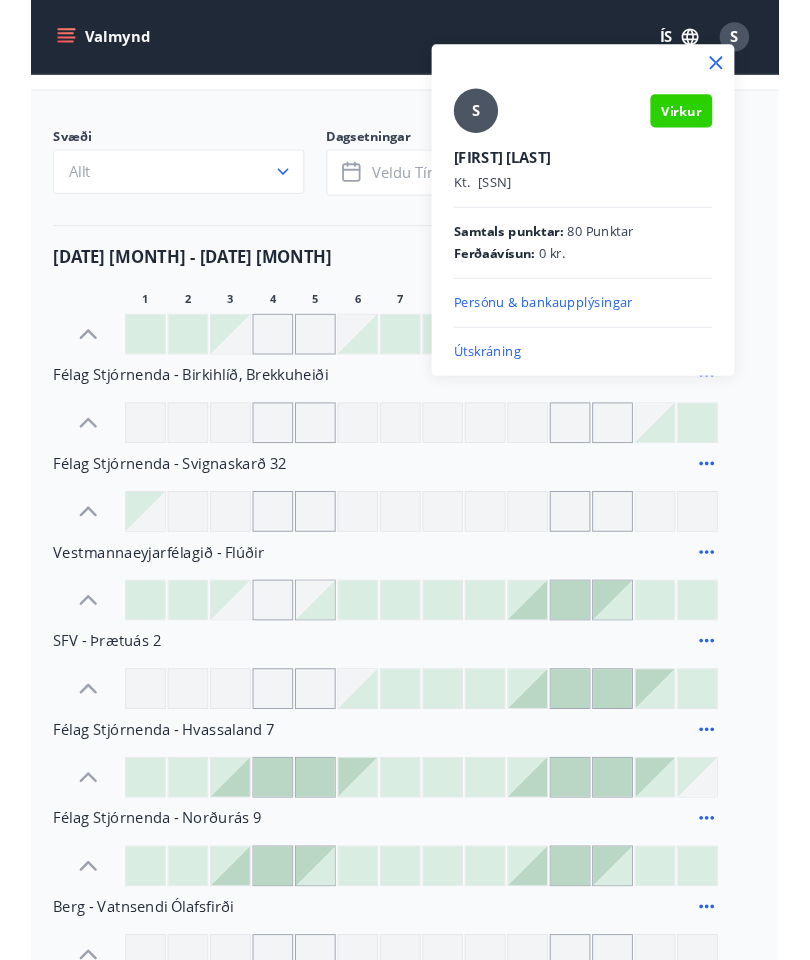 scroll, scrollTop: 159, scrollLeft: 0, axis: vertical 